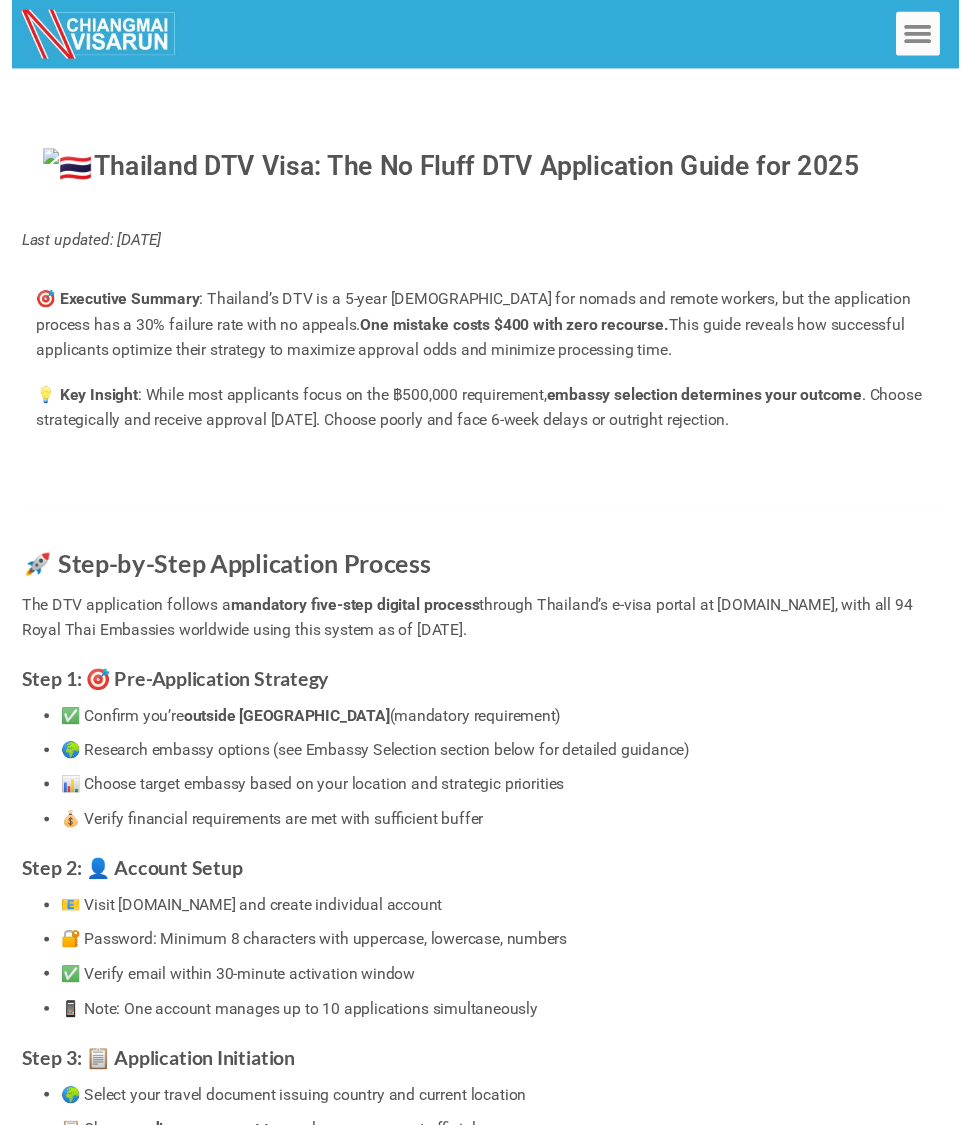 scroll, scrollTop: 0, scrollLeft: 0, axis: both 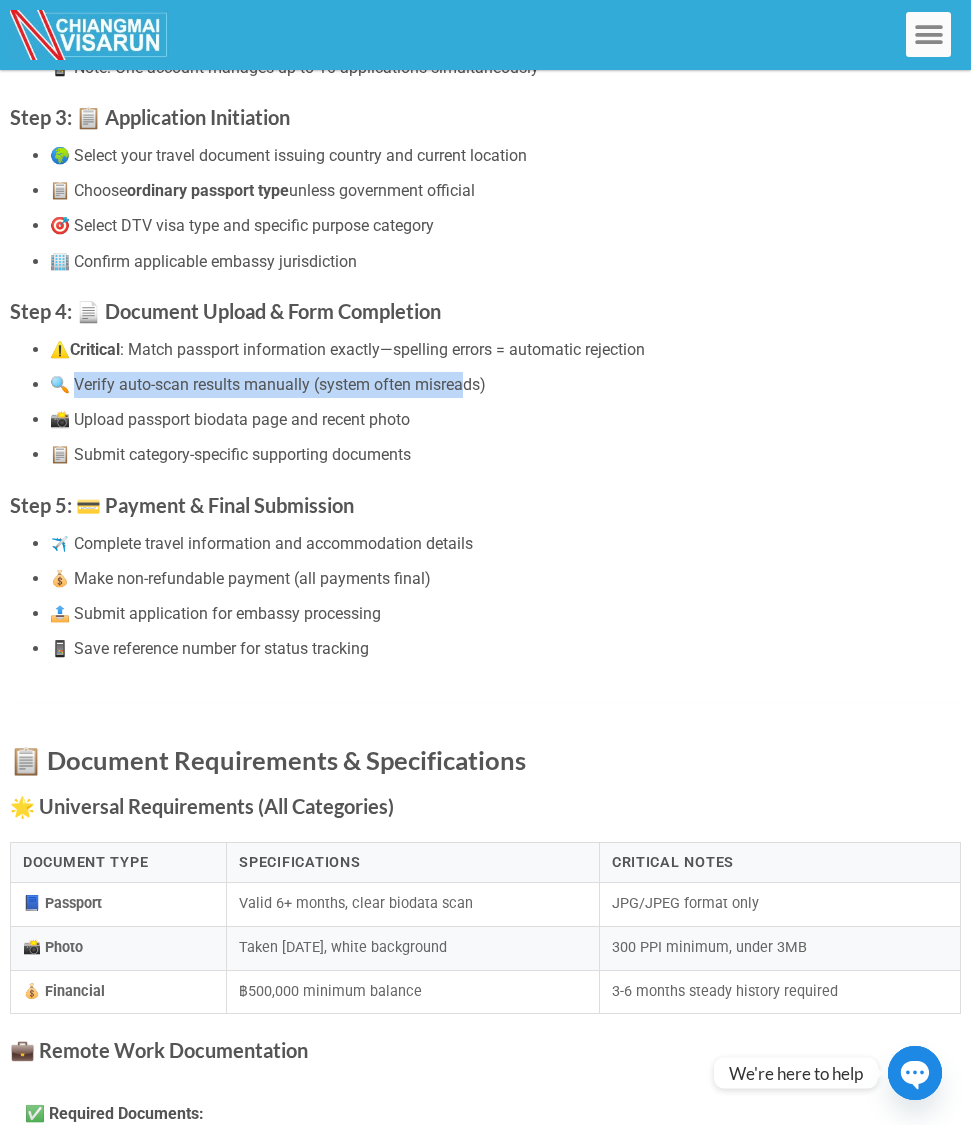 drag, startPoint x: 76, startPoint y: 389, endPoint x: 467, endPoint y: 386, distance: 391.0115 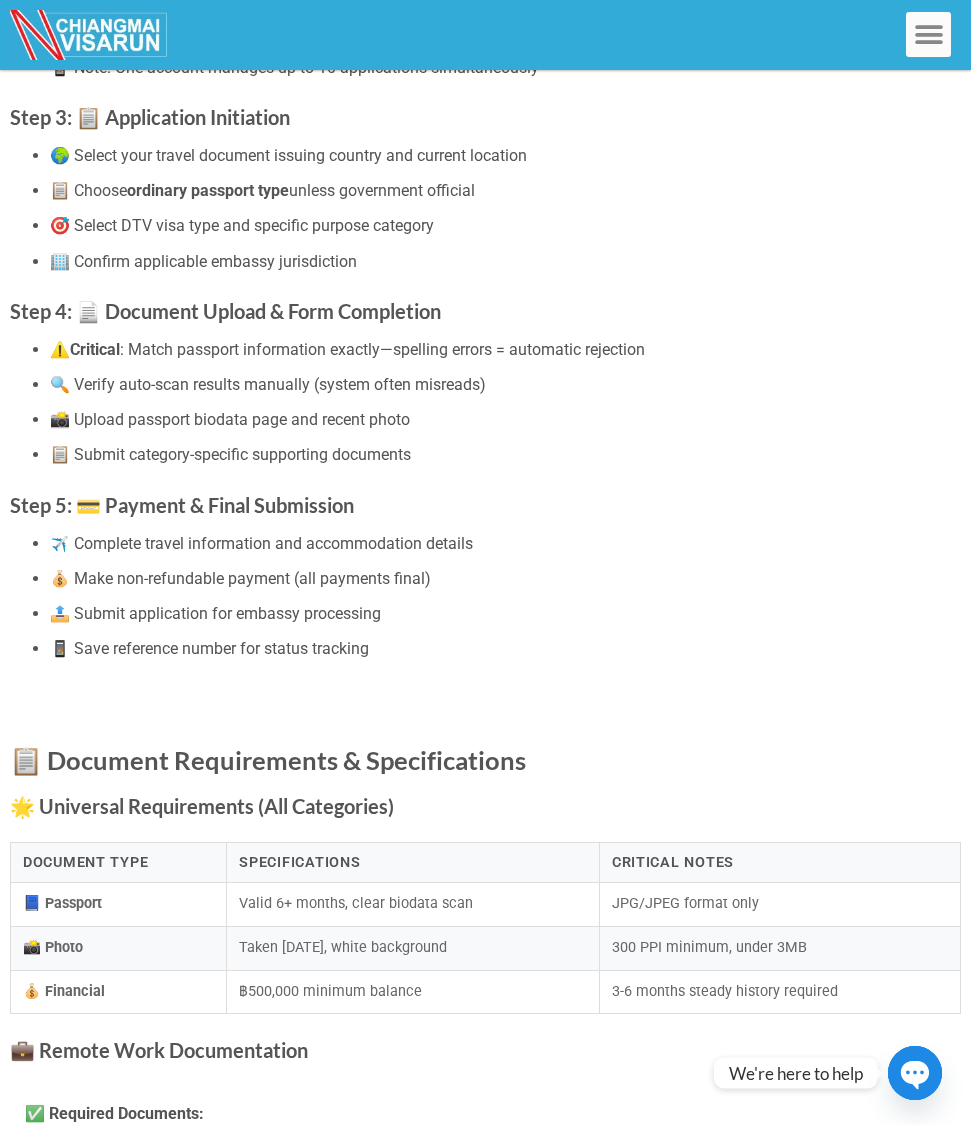 click on "Step 5: 💳 Payment & Final Submission" at bounding box center (485, 505) 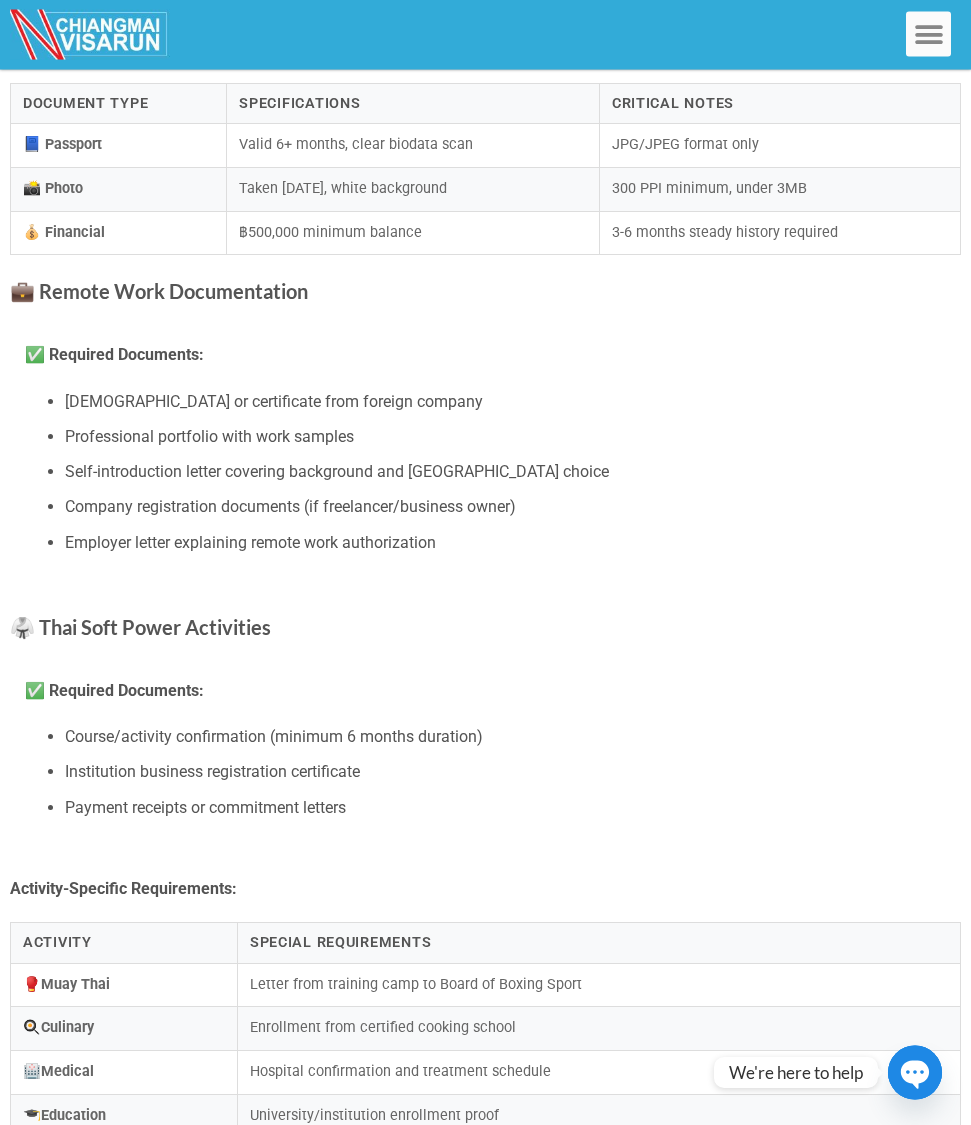 scroll, scrollTop: 1794, scrollLeft: 0, axis: vertical 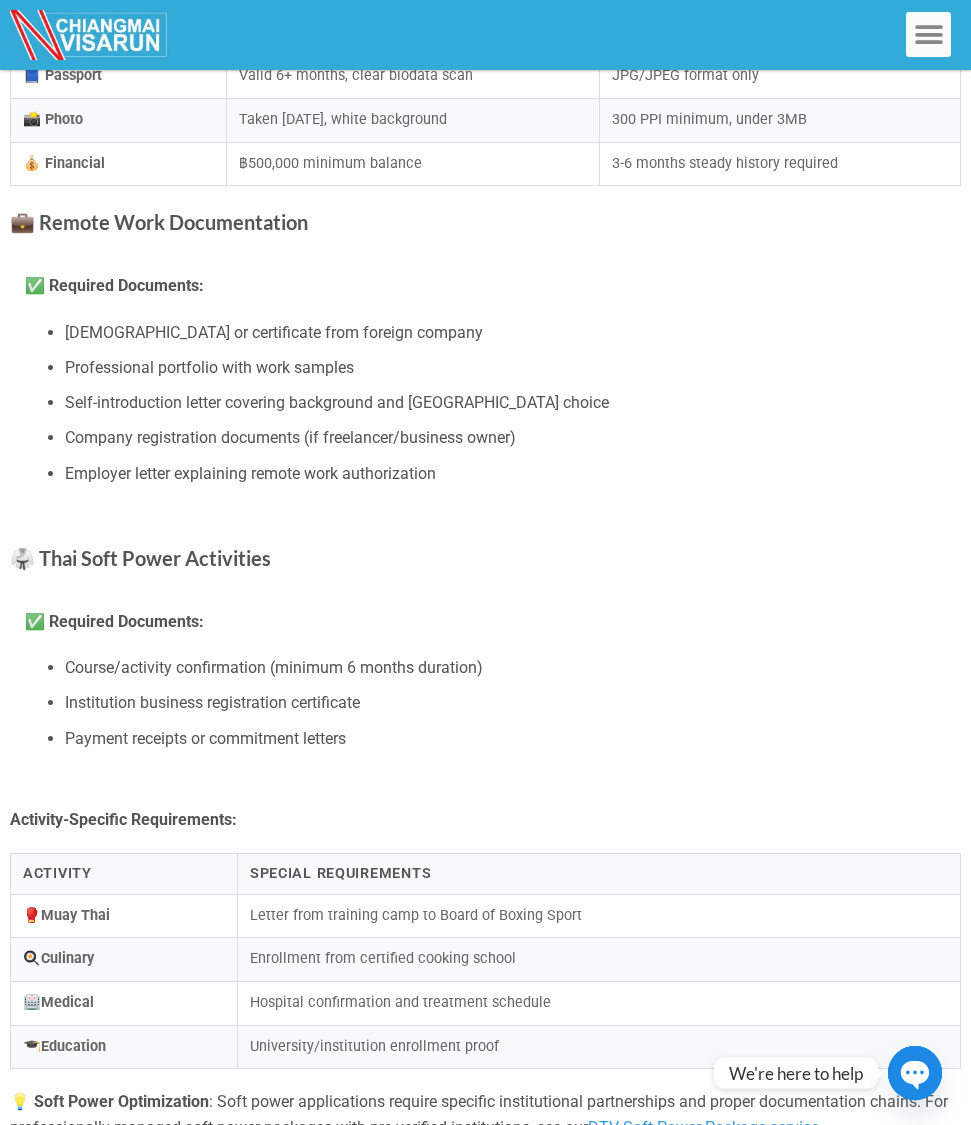 drag, startPoint x: 62, startPoint y: 678, endPoint x: 220, endPoint y: 678, distance: 158 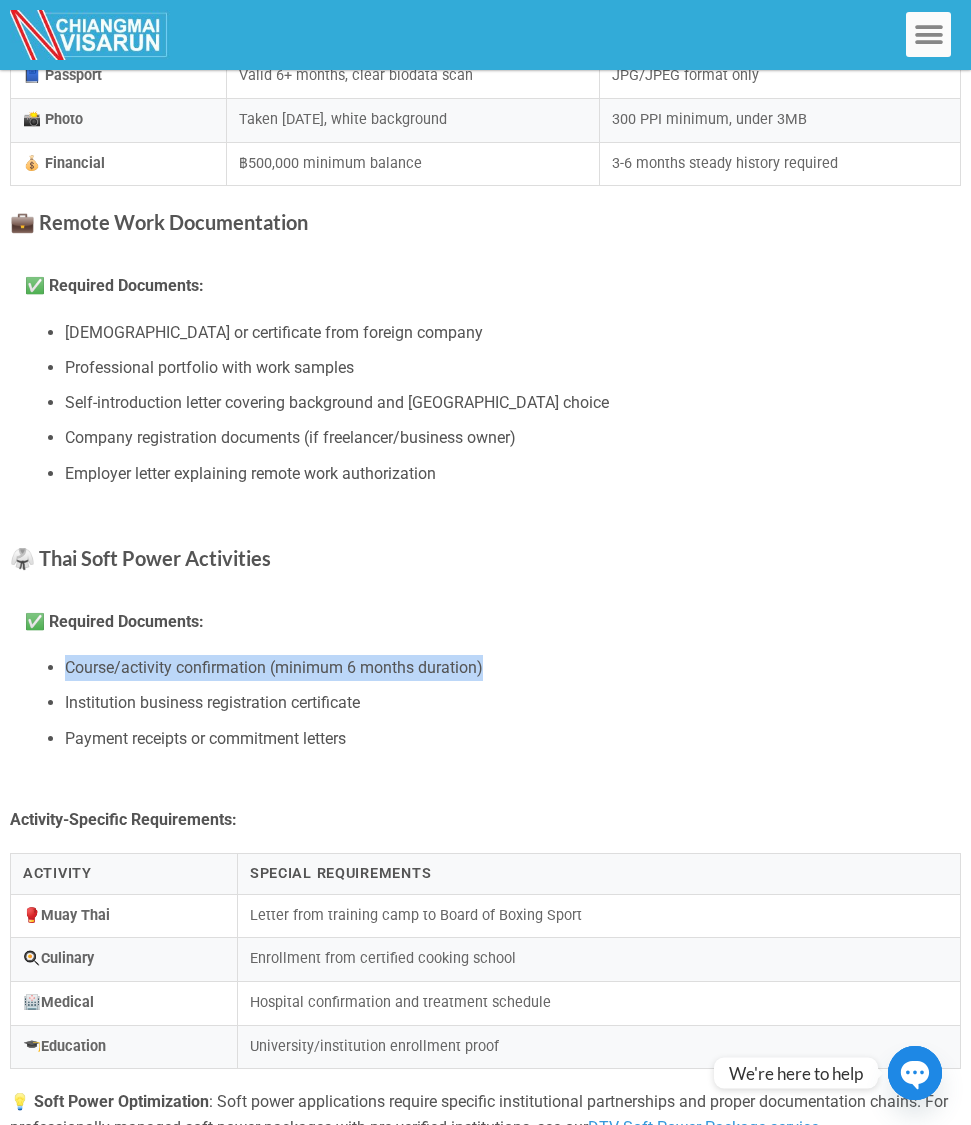 drag, startPoint x: 68, startPoint y: 678, endPoint x: 494, endPoint y: 678, distance: 426 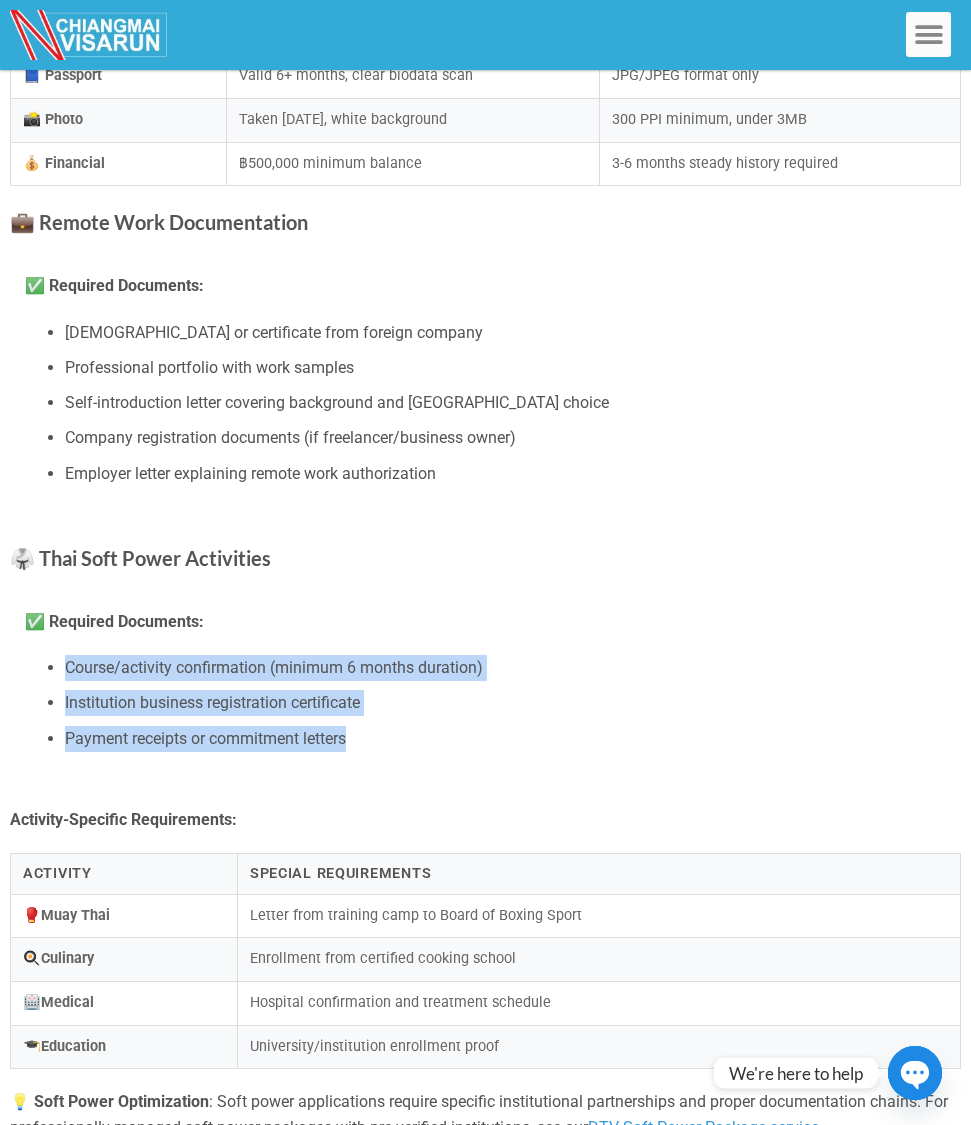 drag, startPoint x: 371, startPoint y: 761, endPoint x: 17, endPoint y: 658, distance: 368.68008 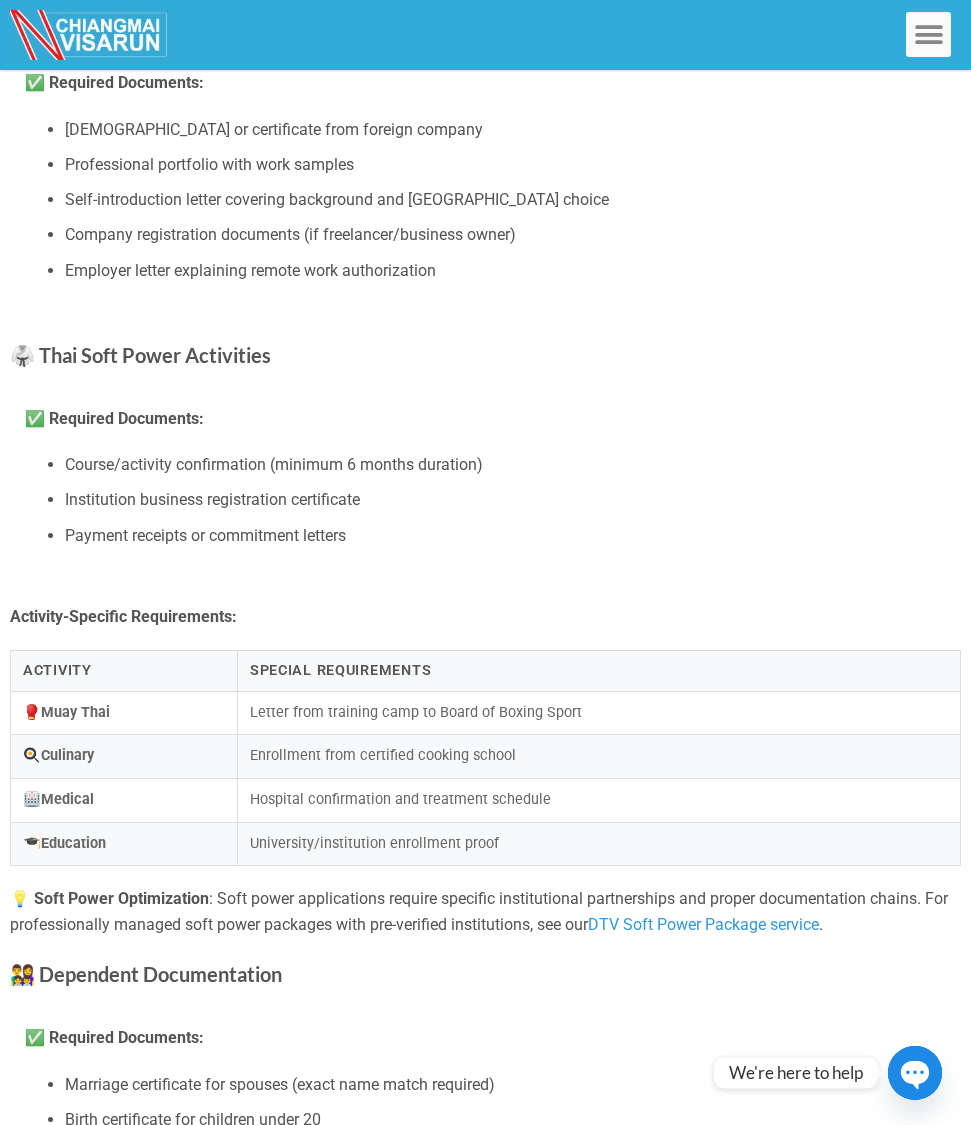 scroll, scrollTop: 2070, scrollLeft: 0, axis: vertical 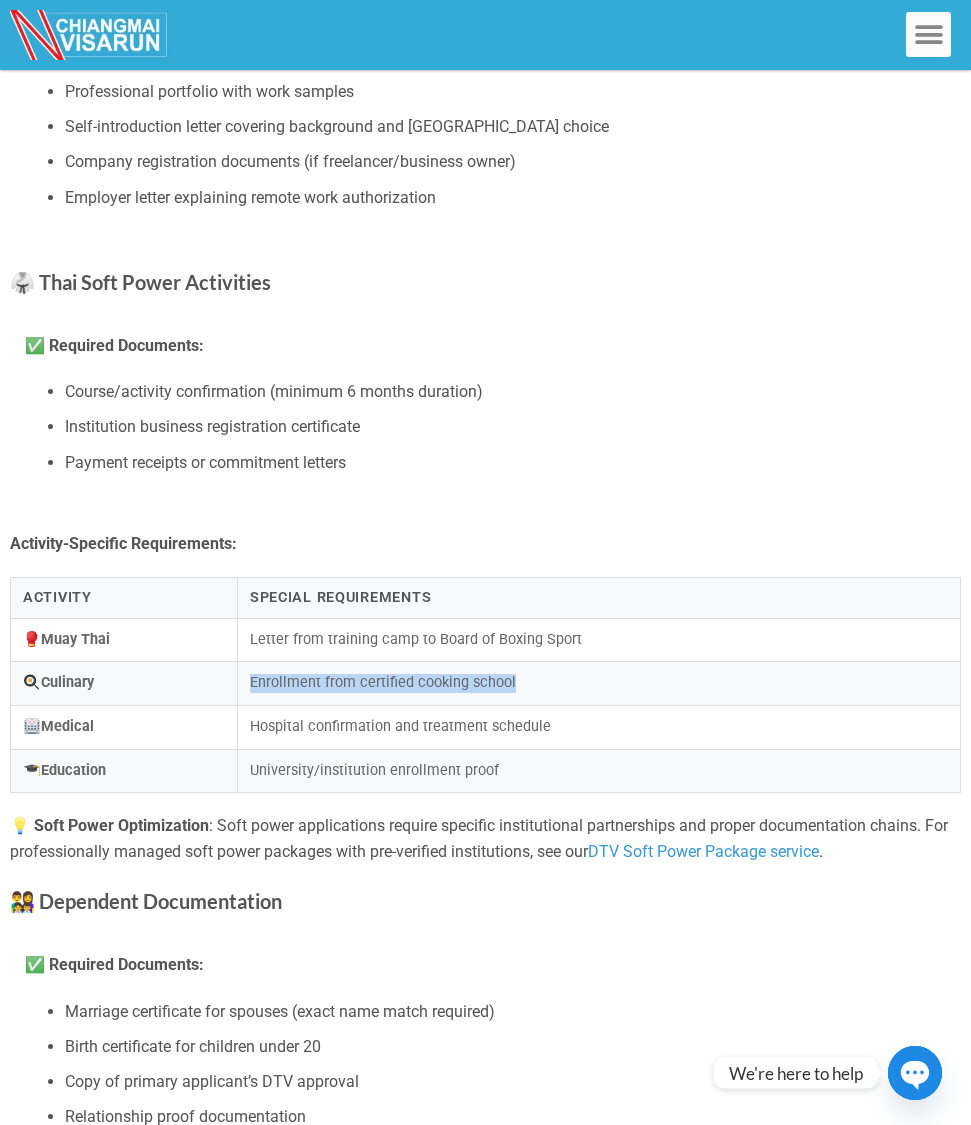 drag, startPoint x: 253, startPoint y: 699, endPoint x: 520, endPoint y: 699, distance: 267 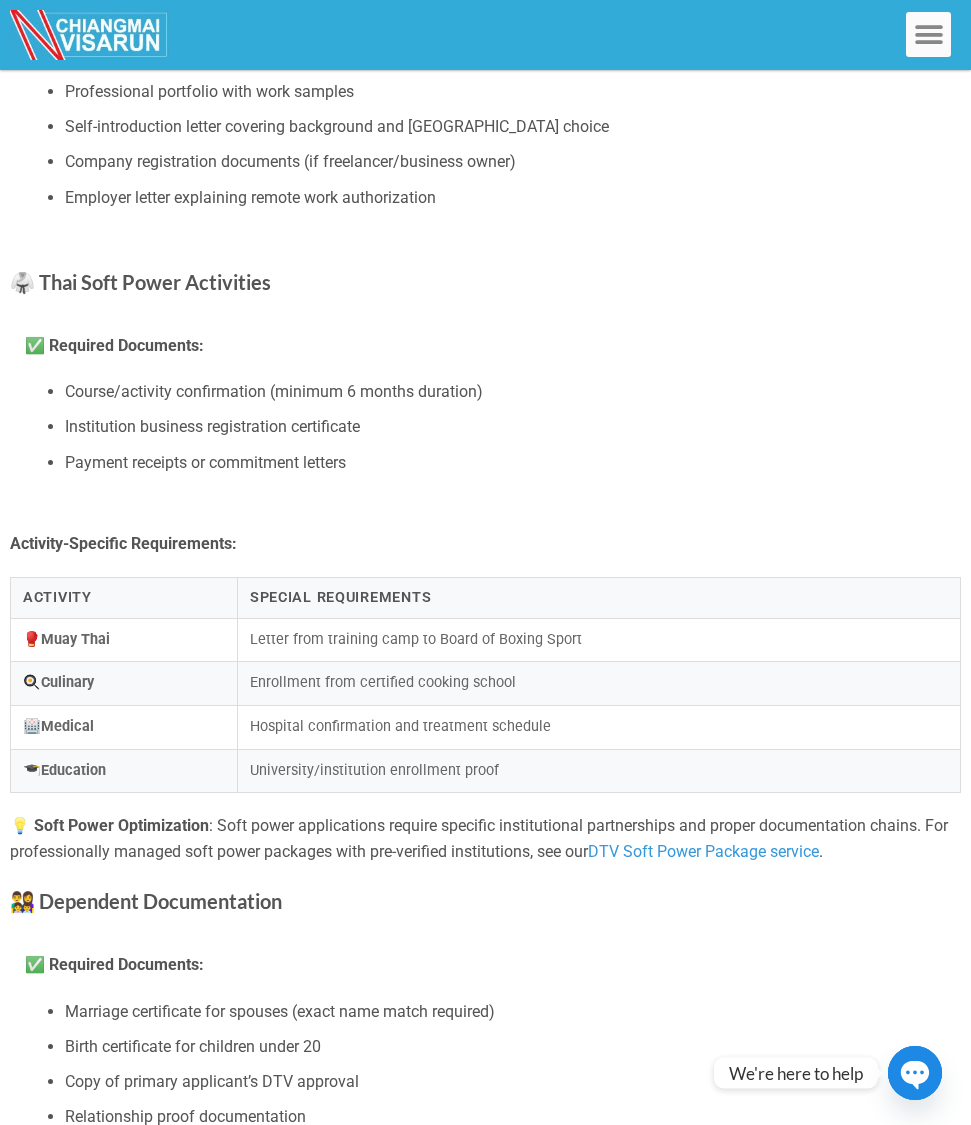 click on "Hospital confirmation and treatment schedule" at bounding box center (598, 728) 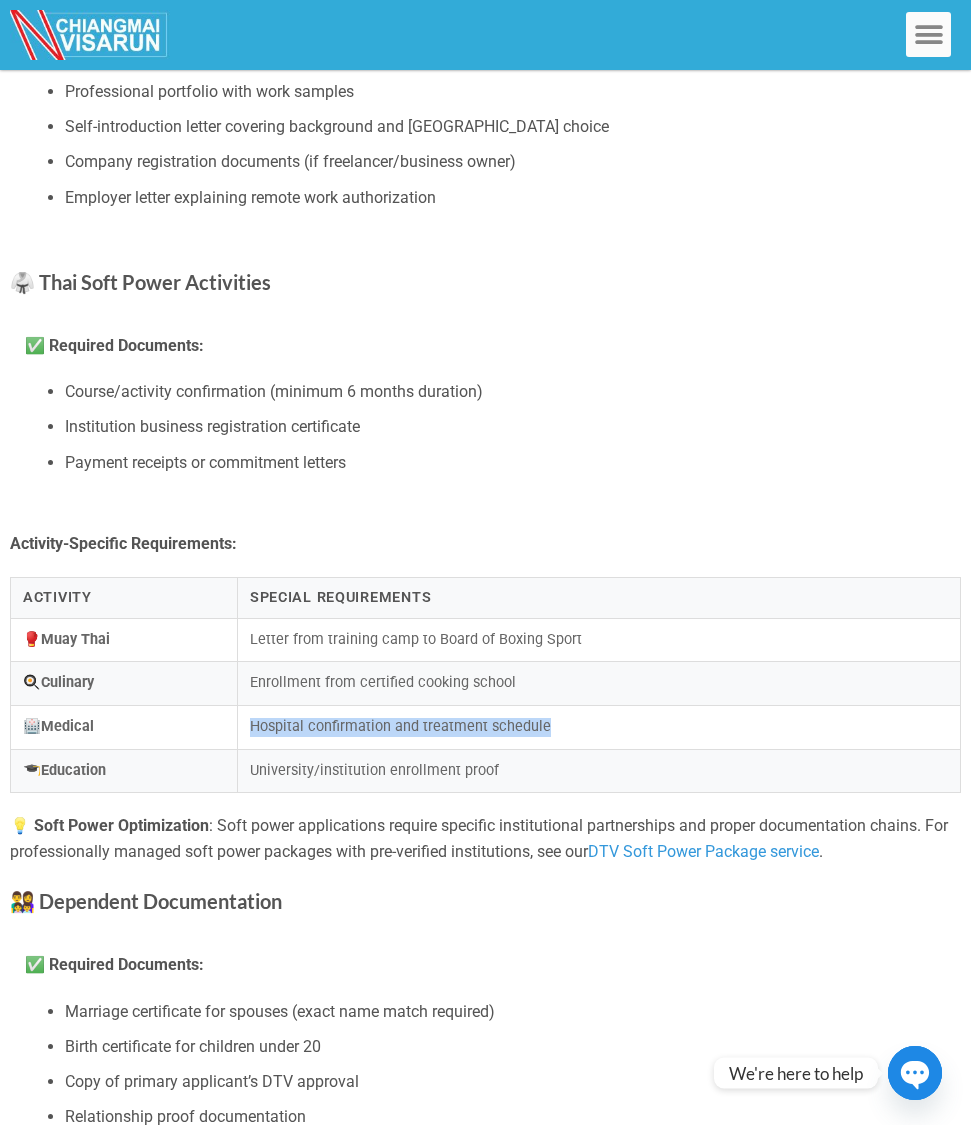 drag, startPoint x: 242, startPoint y: 737, endPoint x: 562, endPoint y: 742, distance: 320.03906 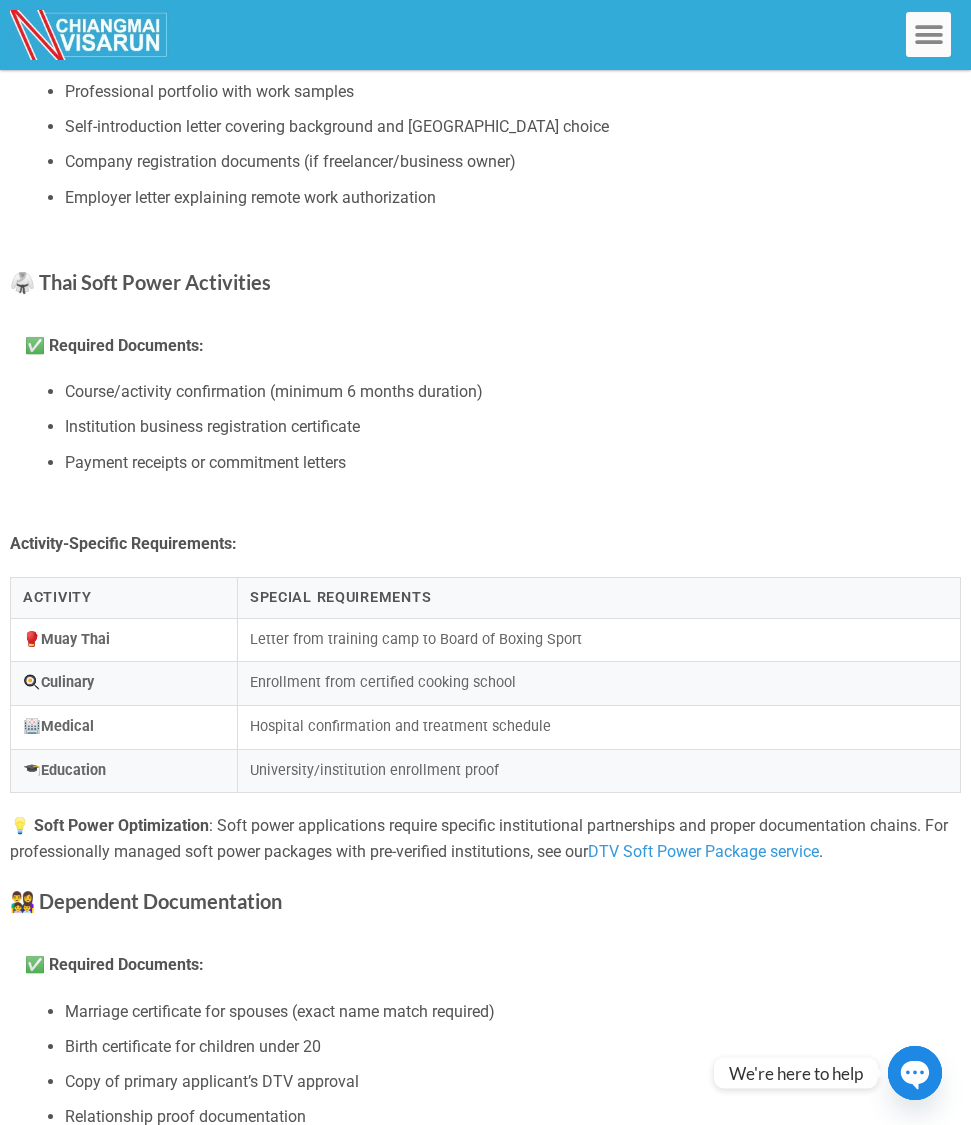 click on "University/institution enrollment proof" at bounding box center [598, 771] 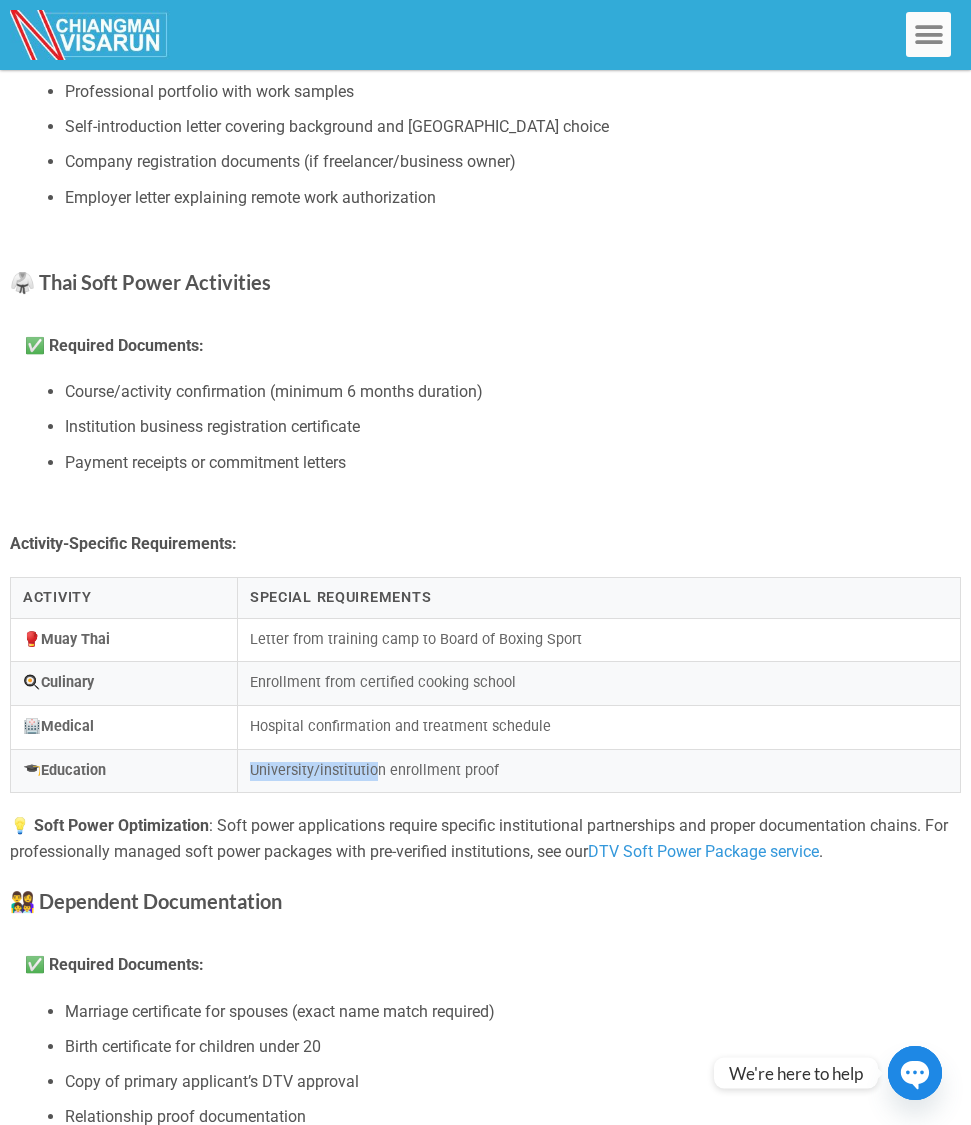 click on "University/institution enrollment proof" at bounding box center (598, 771) 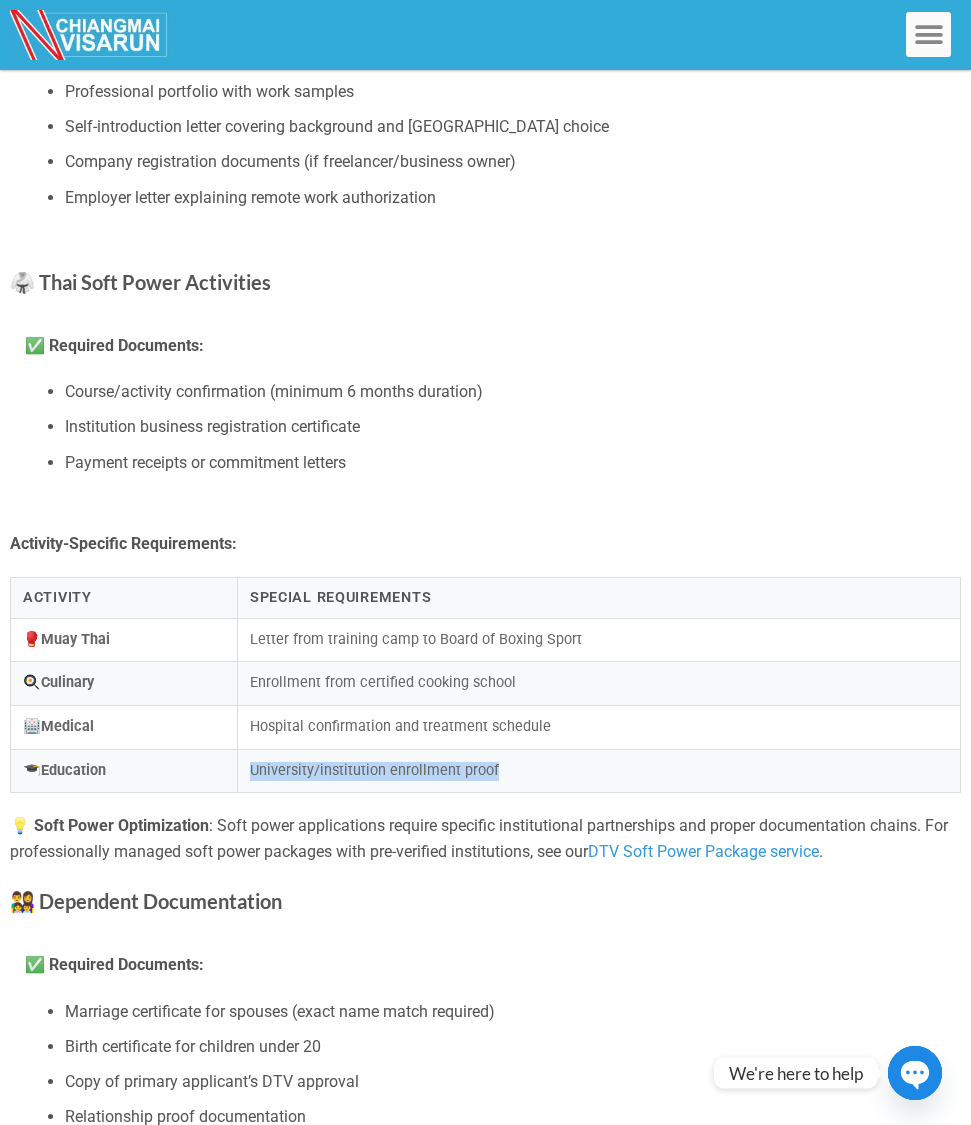 drag, startPoint x: 253, startPoint y: 783, endPoint x: 518, endPoint y: 785, distance: 265.00754 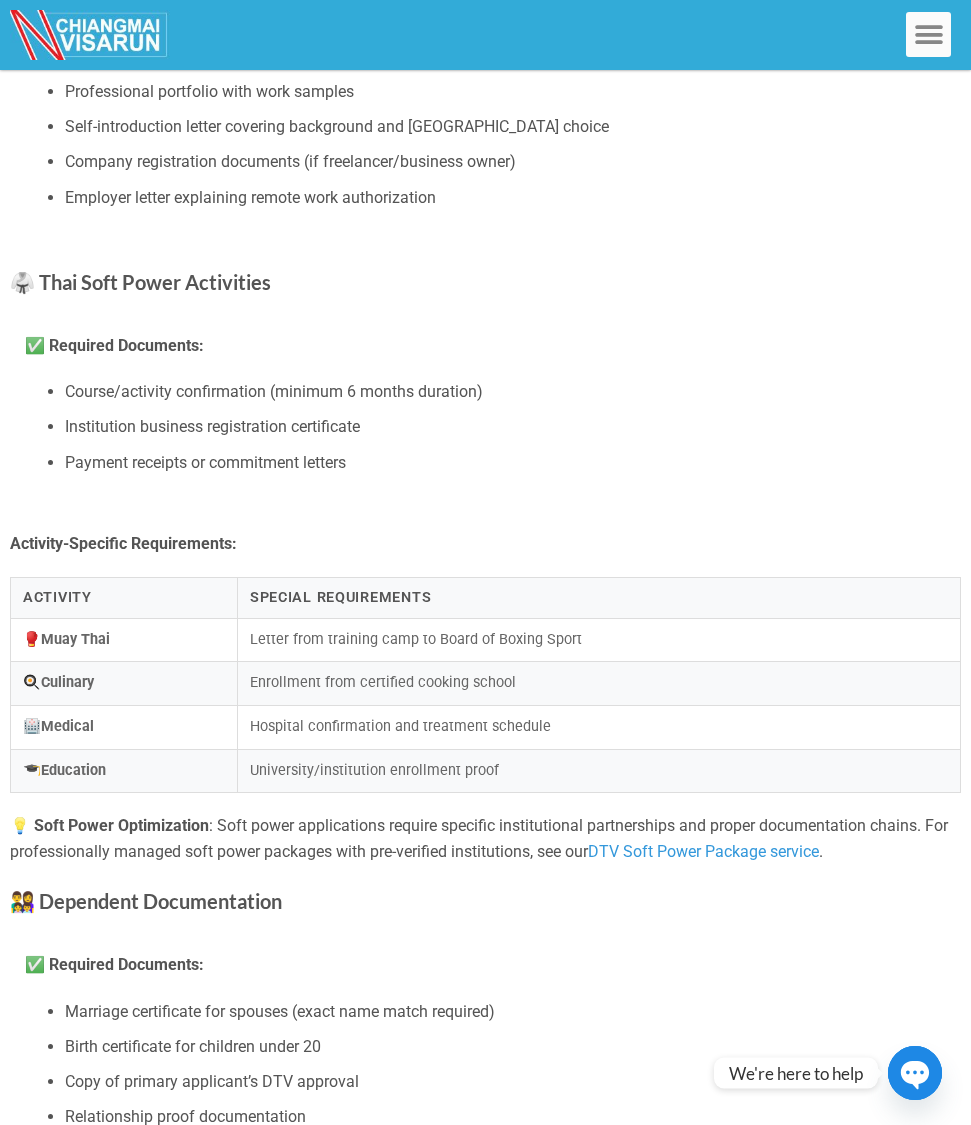 click on "University/institution enrollment proof" at bounding box center [598, 771] 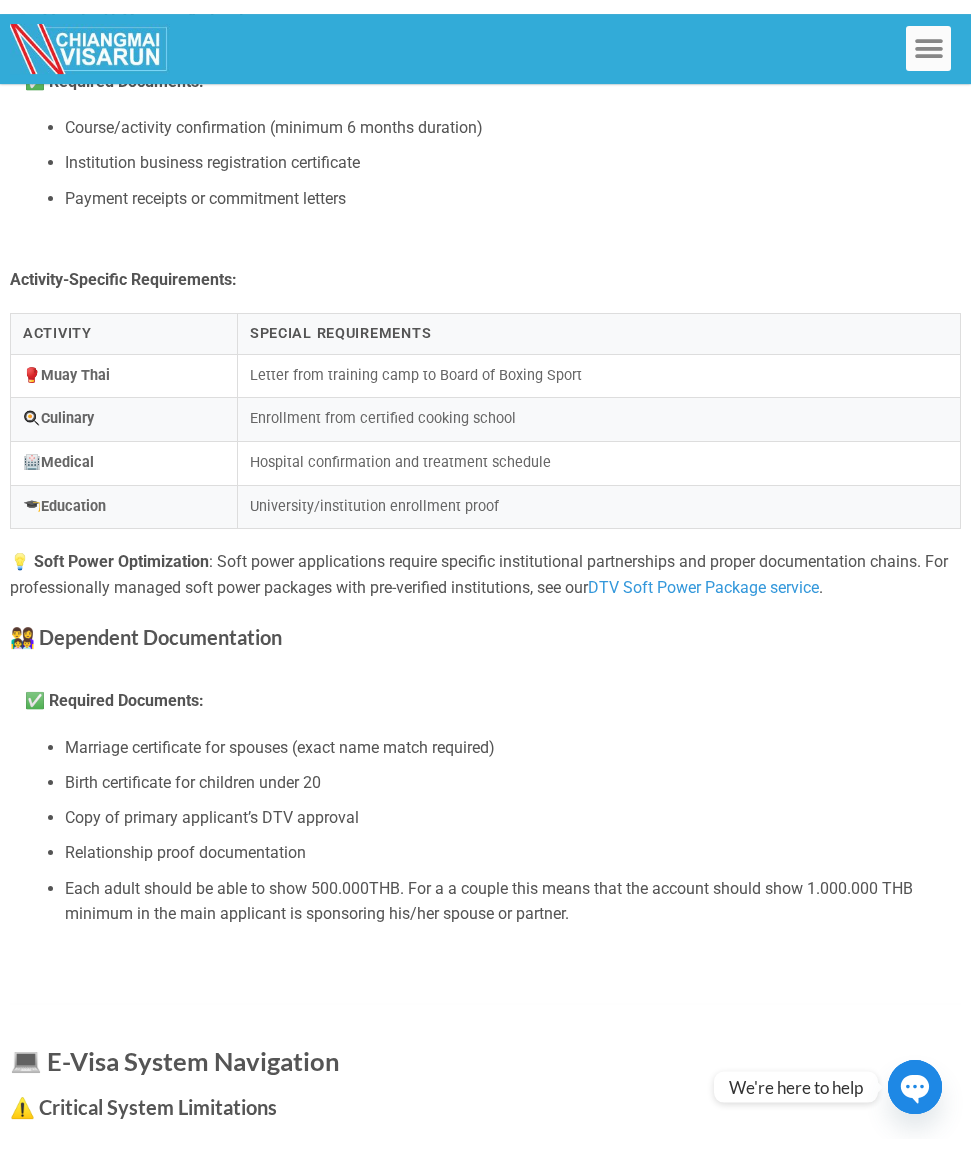 scroll, scrollTop: 2484, scrollLeft: 0, axis: vertical 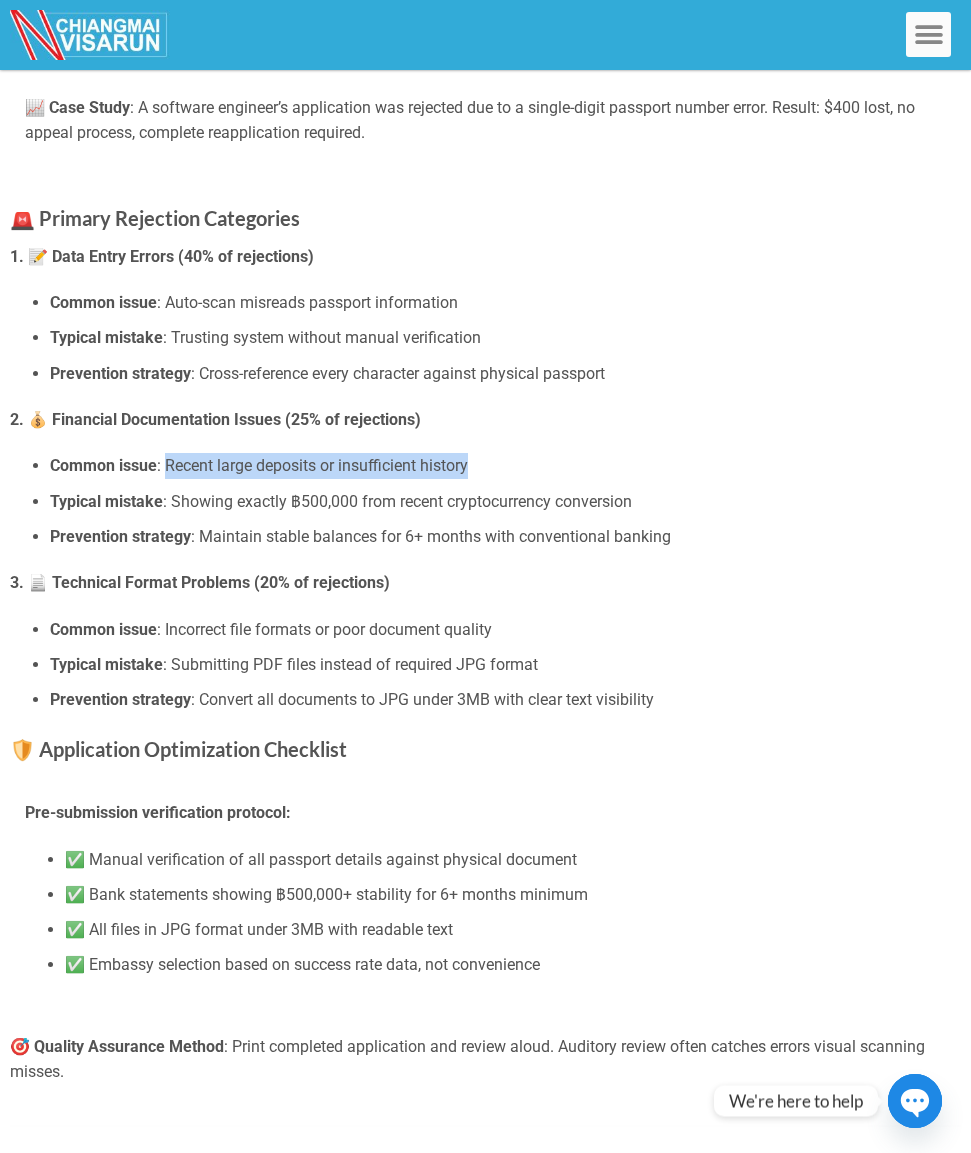 drag, startPoint x: 164, startPoint y: 492, endPoint x: 484, endPoint y: 487, distance: 320.03906 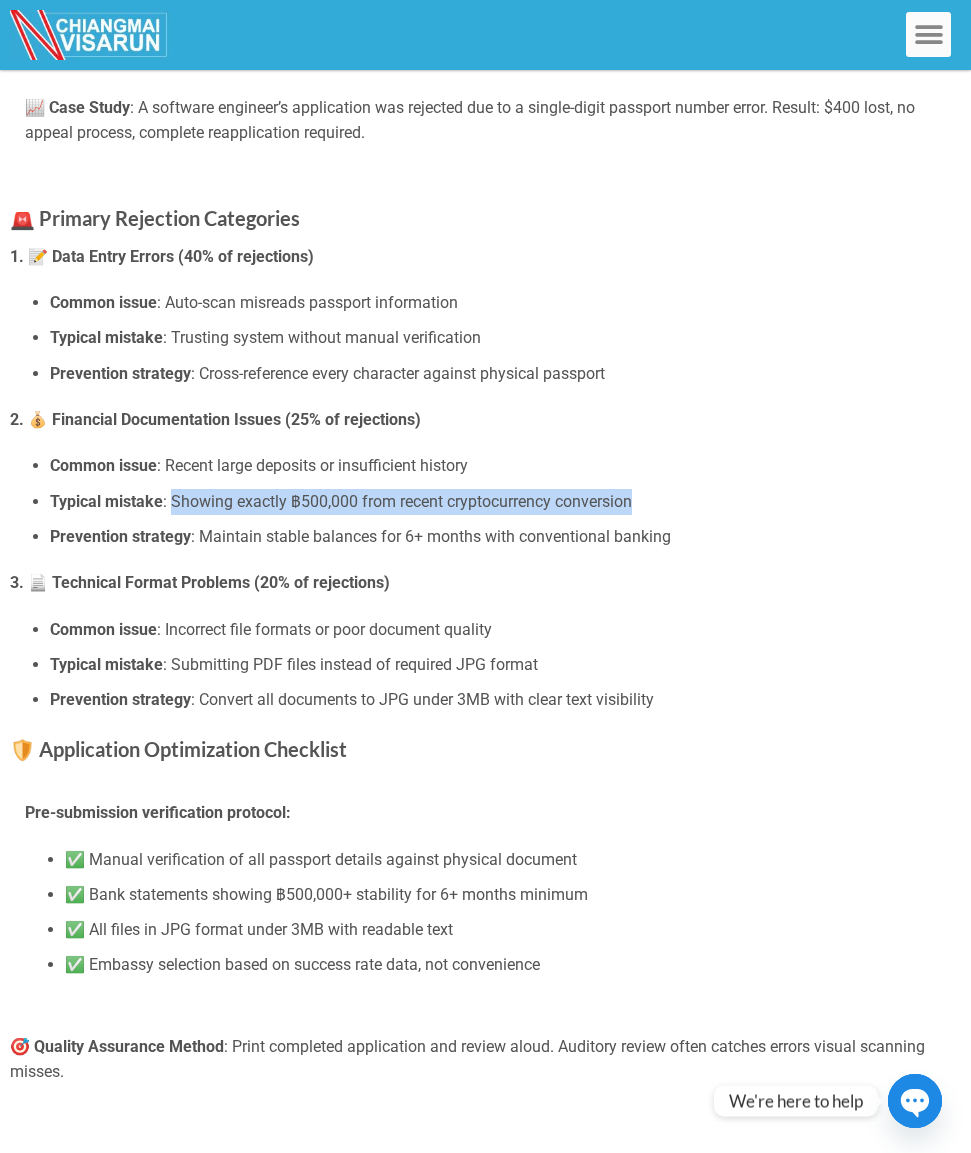 drag, startPoint x: 173, startPoint y: 518, endPoint x: 646, endPoint y: 522, distance: 473.0169 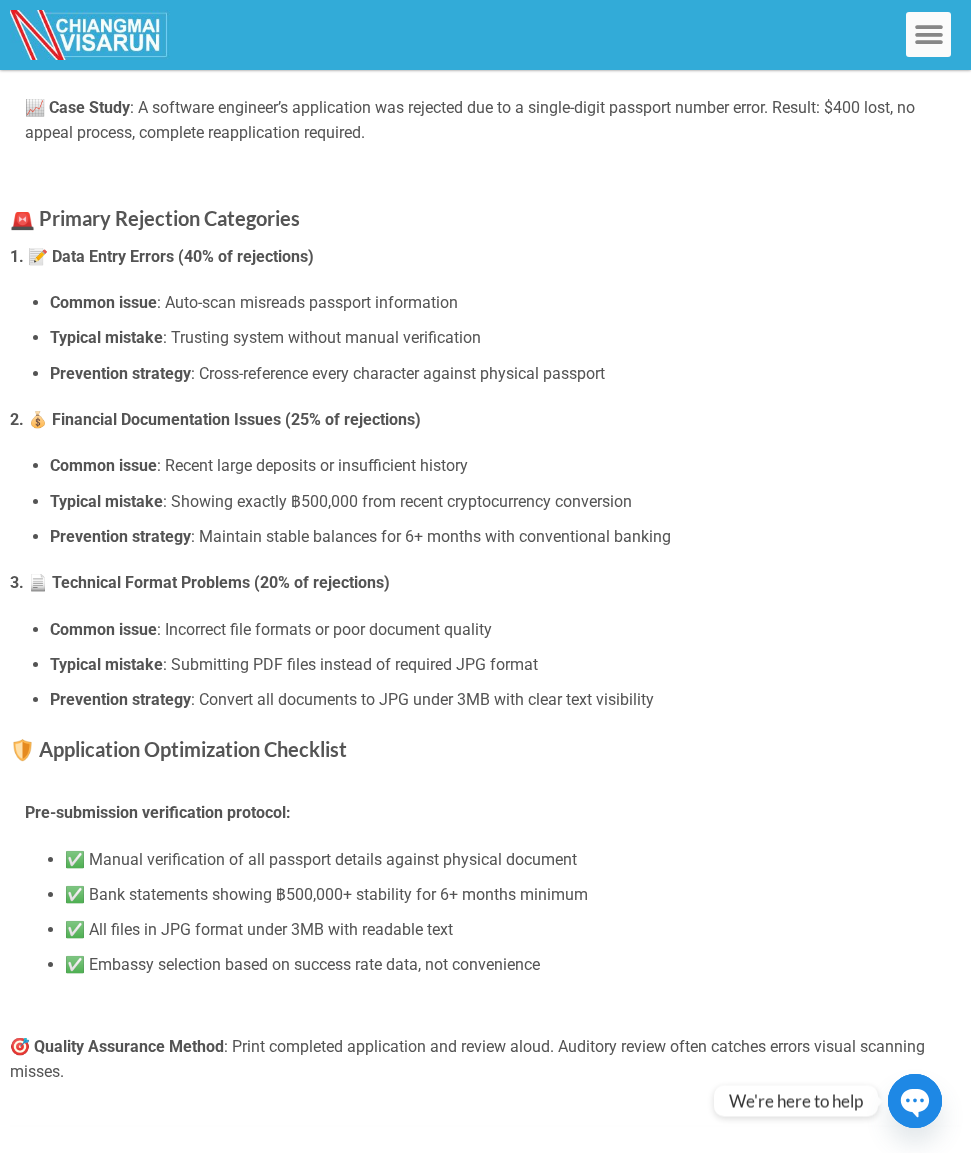 click on "Common issue : Recent large deposits or insufficient history" at bounding box center [505, 466] 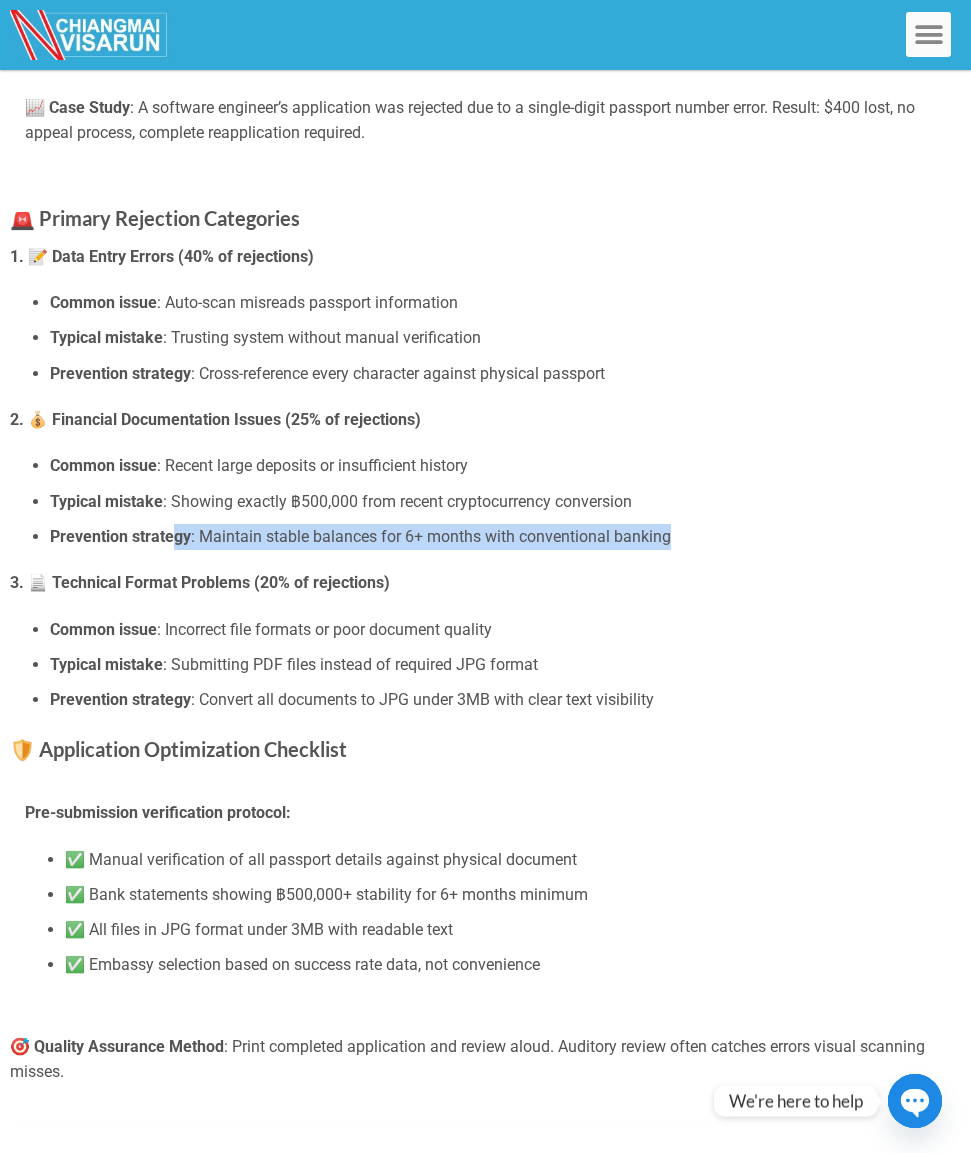 drag, startPoint x: 176, startPoint y: 557, endPoint x: 667, endPoint y: 556, distance: 491.001 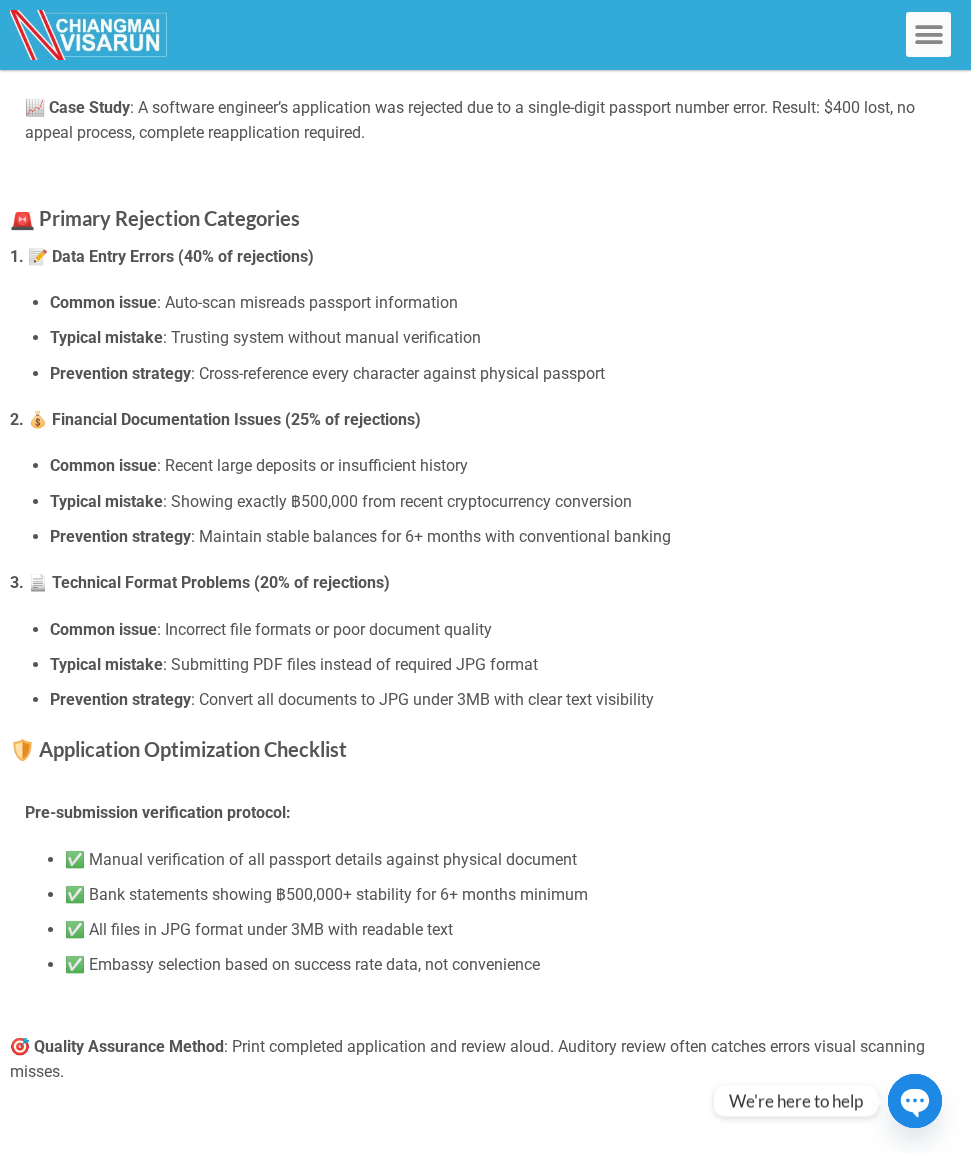 click on "Common issue : Recent large deposits or insufficient history" at bounding box center (505, 466) 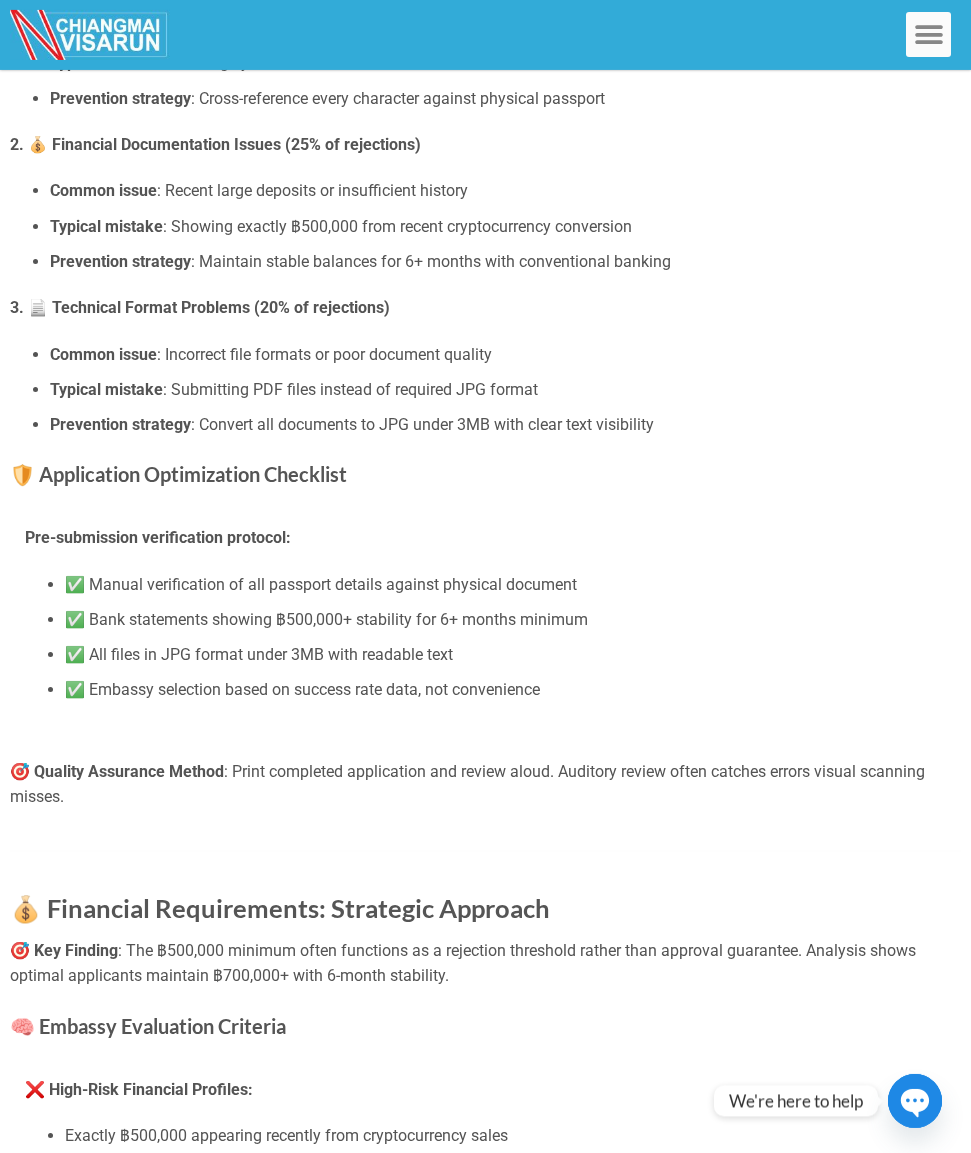 scroll, scrollTop: 4278, scrollLeft: 0, axis: vertical 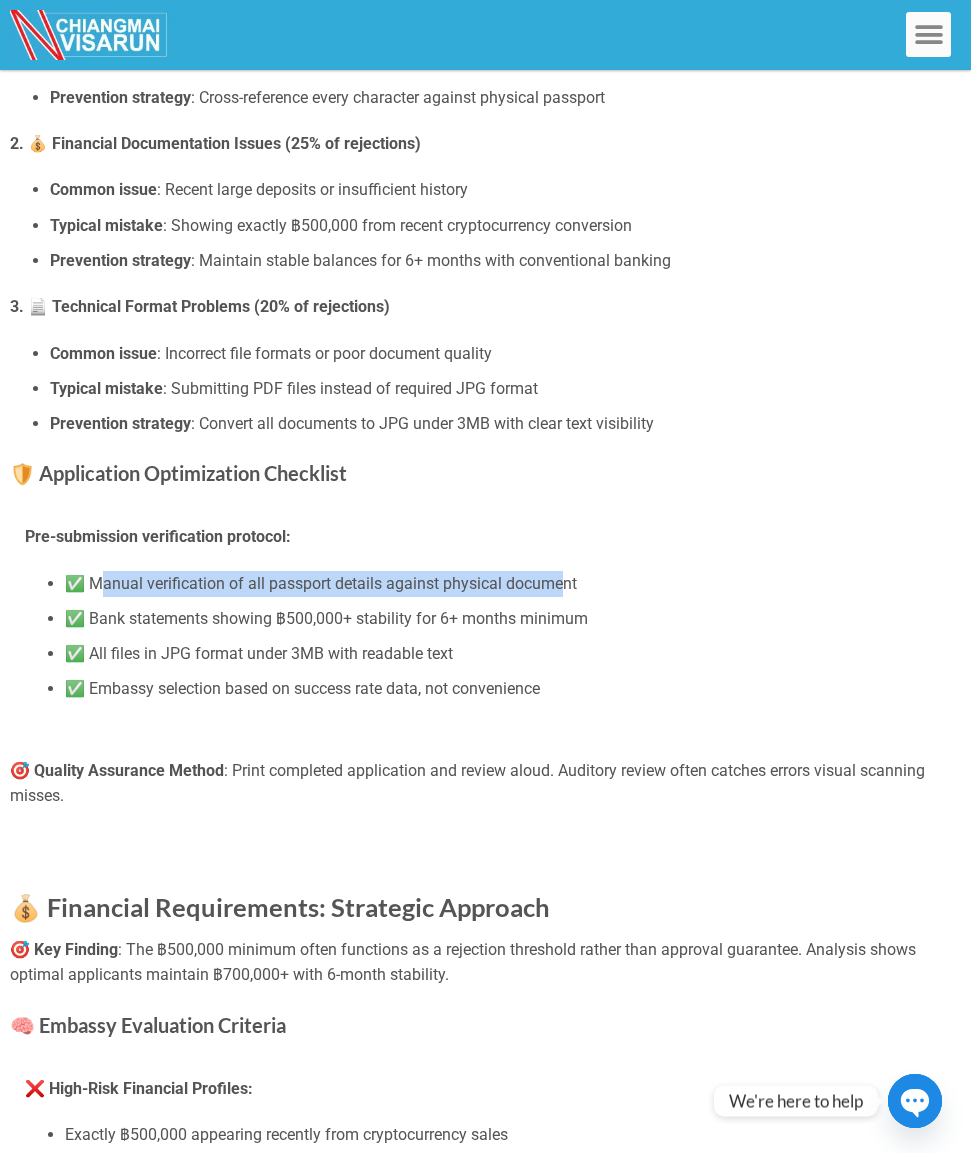 drag, startPoint x: 96, startPoint y: 616, endPoint x: 566, endPoint y: 600, distance: 470.27225 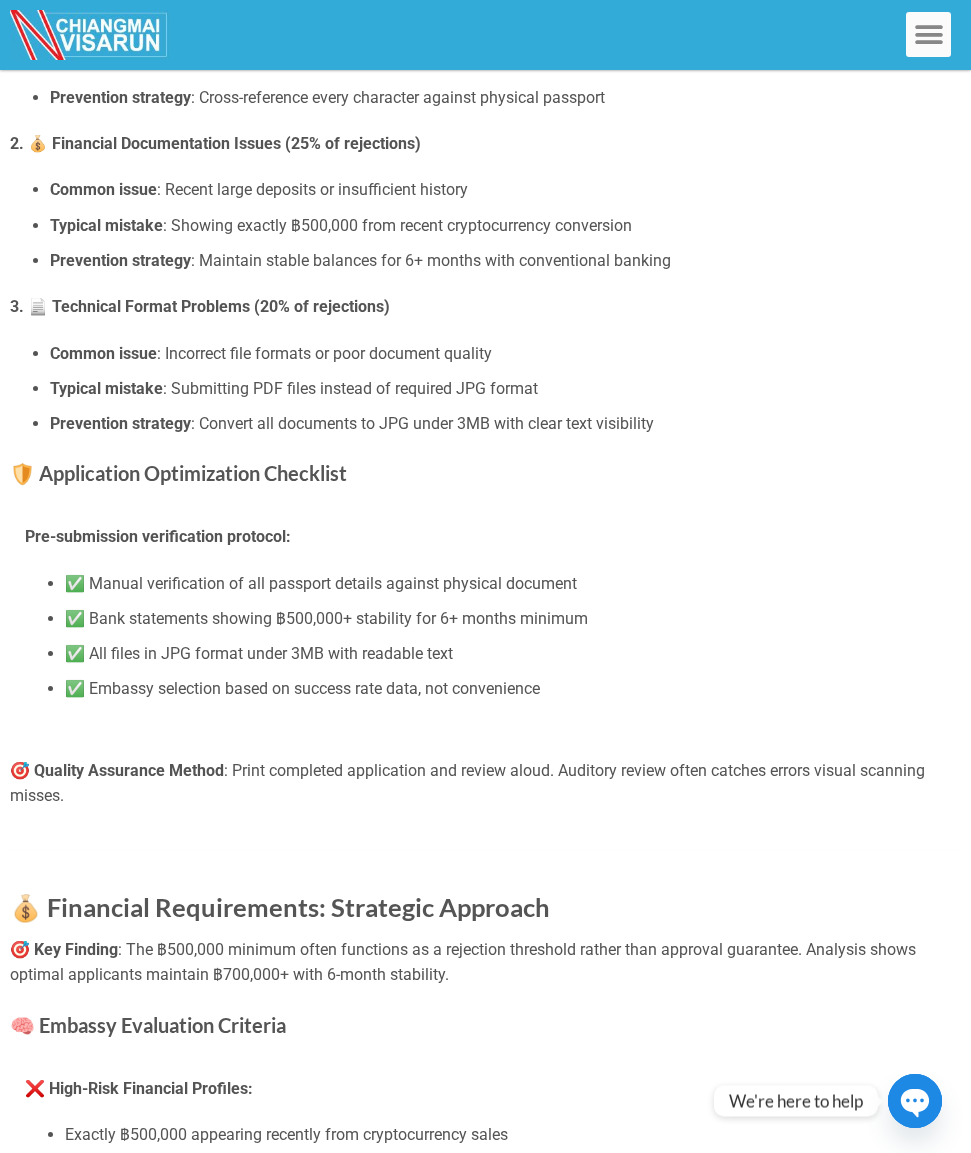click on "🎯 Quality Assurance Method" at bounding box center [117, 770] 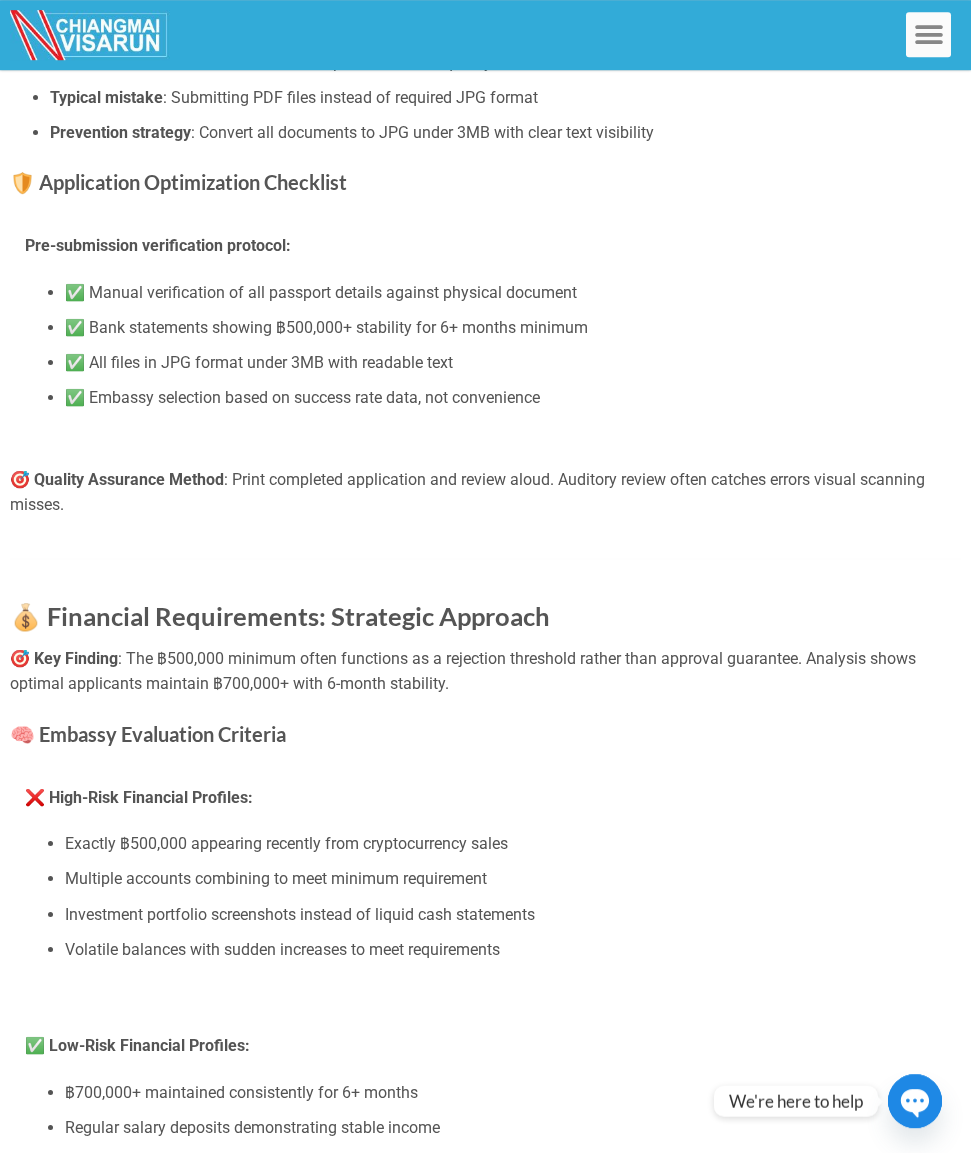 scroll, scrollTop: 4692, scrollLeft: 0, axis: vertical 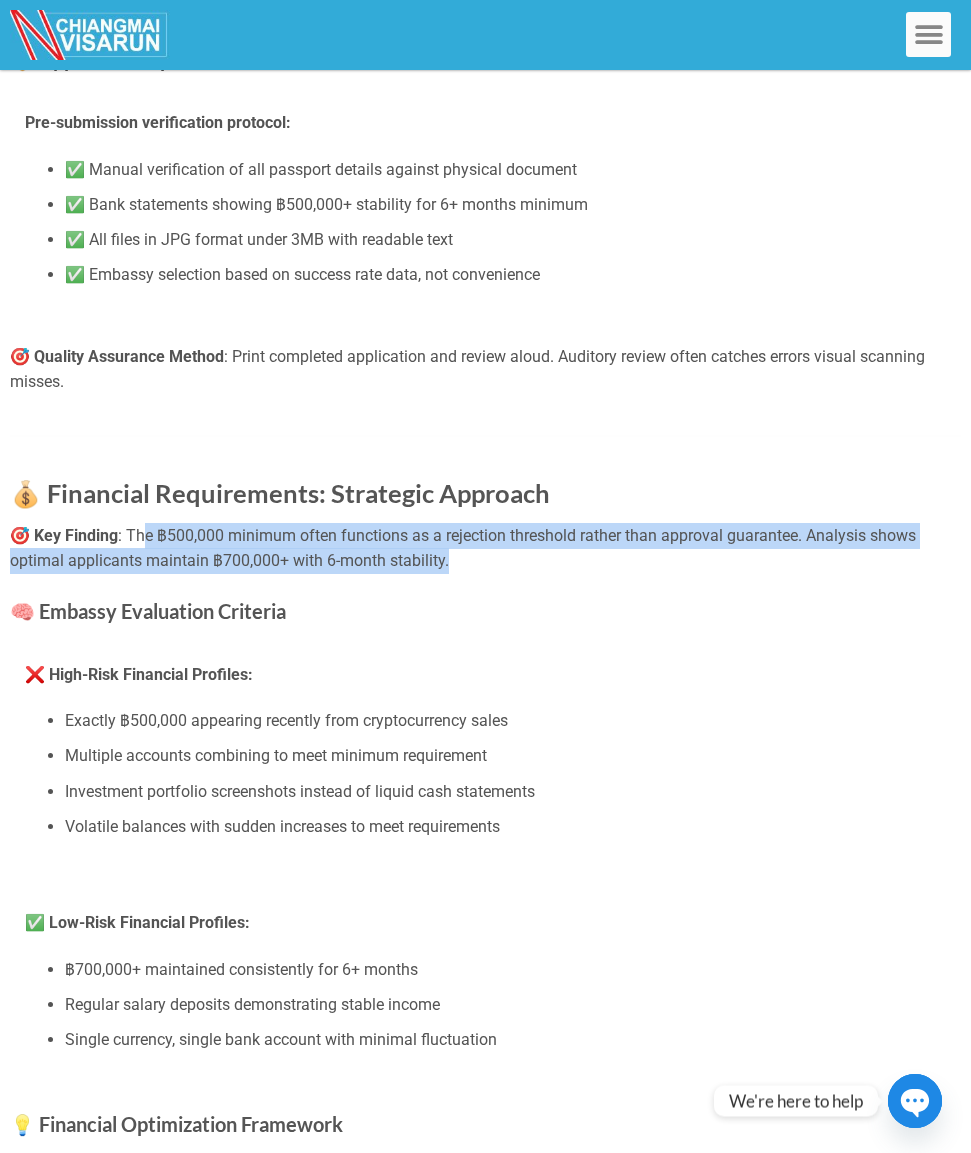 drag, startPoint x: 143, startPoint y: 559, endPoint x: 460, endPoint y: 588, distance: 318.32373 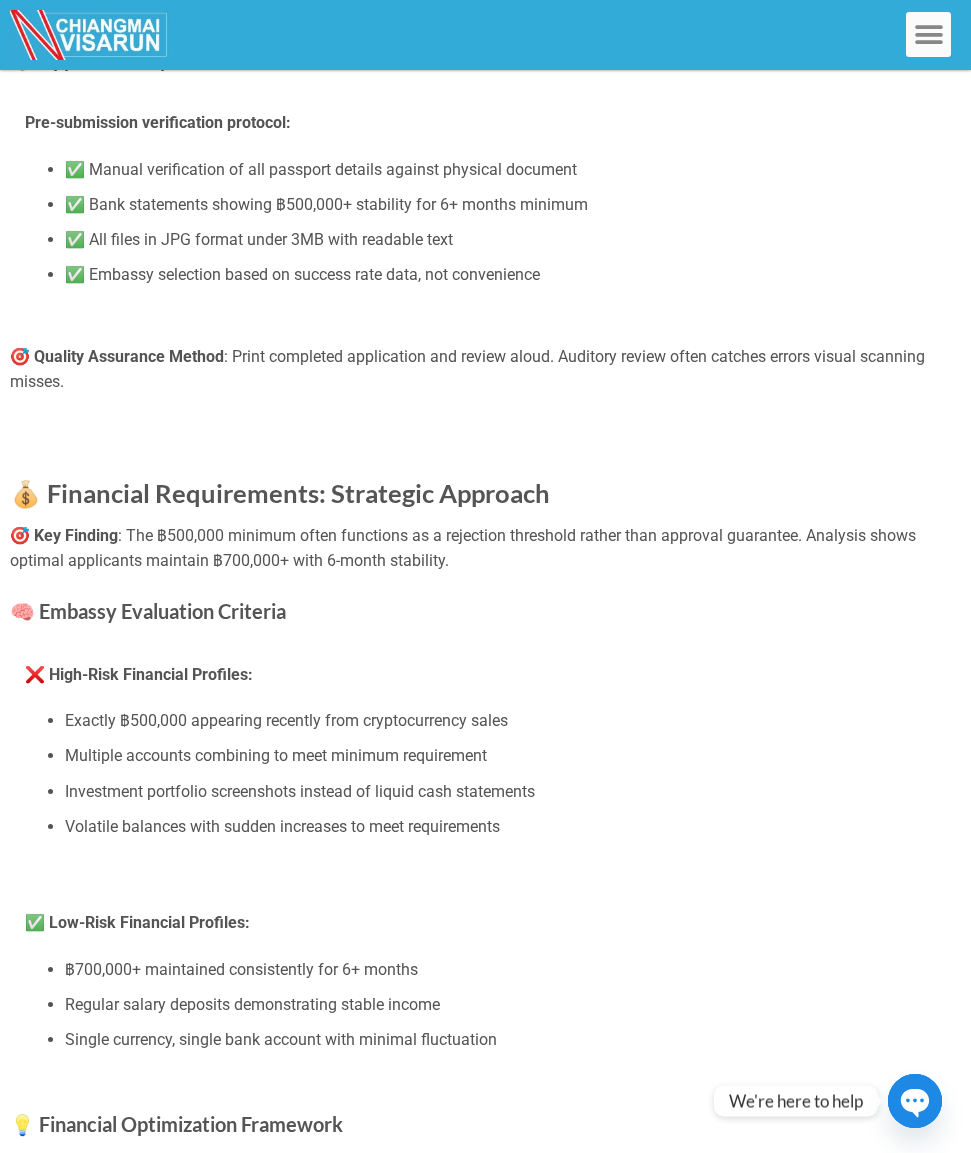 click on "🧠 Embassy Evaluation Criteria" at bounding box center [485, 611] 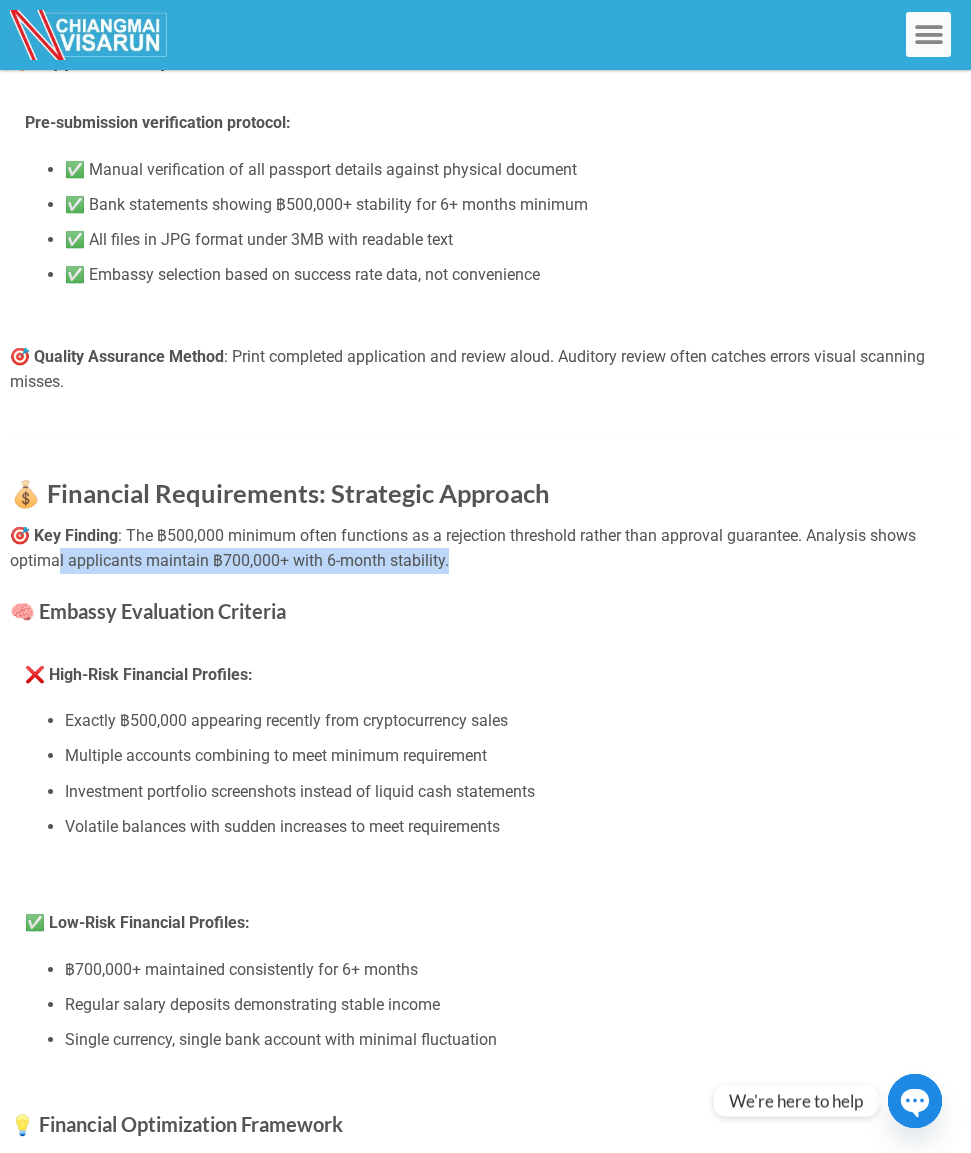 drag, startPoint x: 61, startPoint y: 594, endPoint x: 487, endPoint y: 598, distance: 426.01877 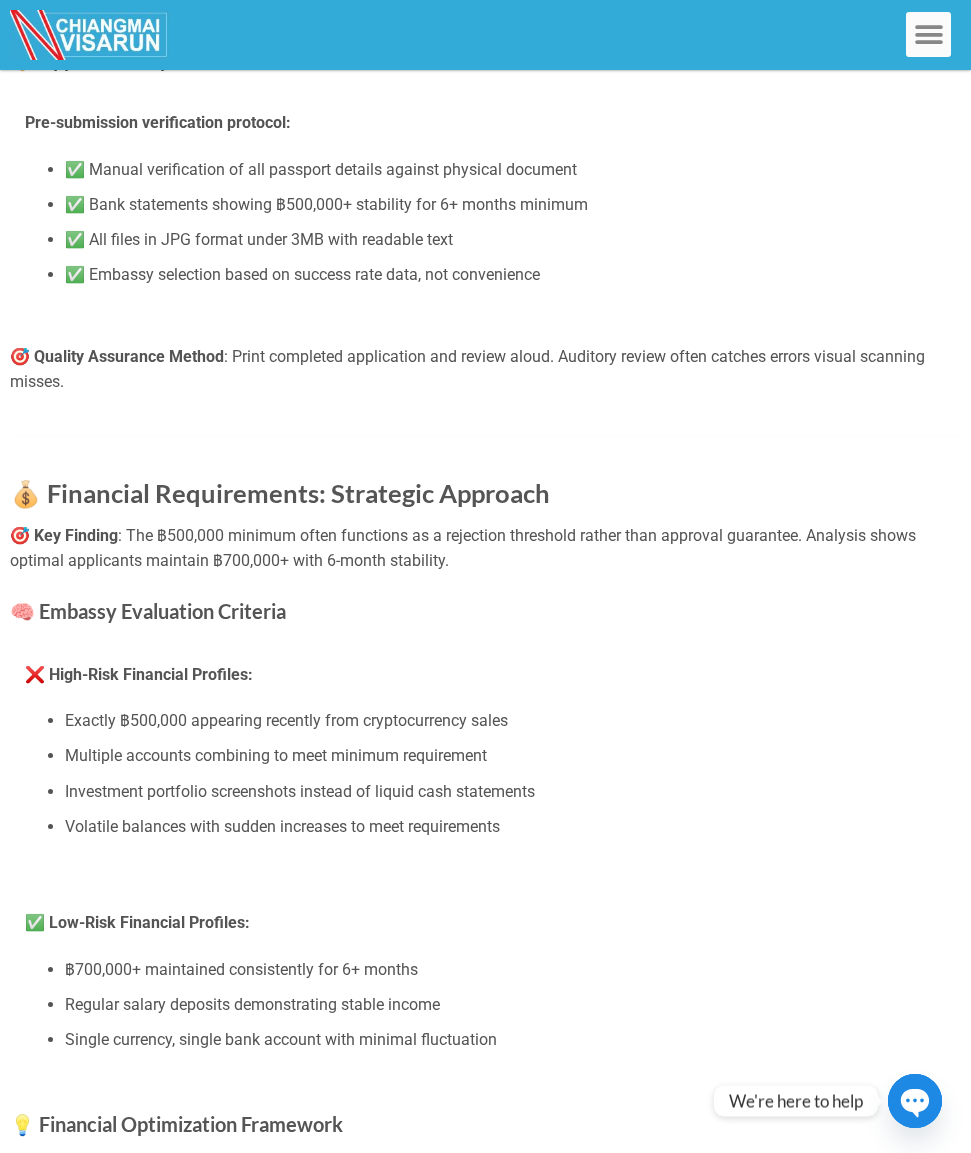 click on "Last updated: [DATE] 🎯 Executive Summary : Thailand’s DTV is a 5-year [DEMOGRAPHIC_DATA] for nomads and remote workers, but the application process has a 30% failure rate with no appeals.  One mistake costs $400 with zero recourse.  This guide reveals how successful applicants optimize their strategy to maximize approval odds and minimize processing time. 💡 Key Insight : While most applicants focus on the ฿500,000 requirement,  embassy selection determines your outcome . Choose strategically and receive approval [DATE]. Choose poorly and face 6-week delays or outright rejection. 🚀 Step-by-Step Application Process The DTV application follows a  mandatory five-step digital process  through Thailand’s e-visa portal at [DOMAIN_NAME], with all 94 Royal Thai Embassies worldwide using this system as of [DATE]. Step 1: 🎯 Pre-Application Strategy ✅ Confirm you’re  outside [GEOGRAPHIC_DATA]  (mandatory requirement) 📊 Choose target embassy based on your location and strategic priorities" at bounding box center [485, 884] 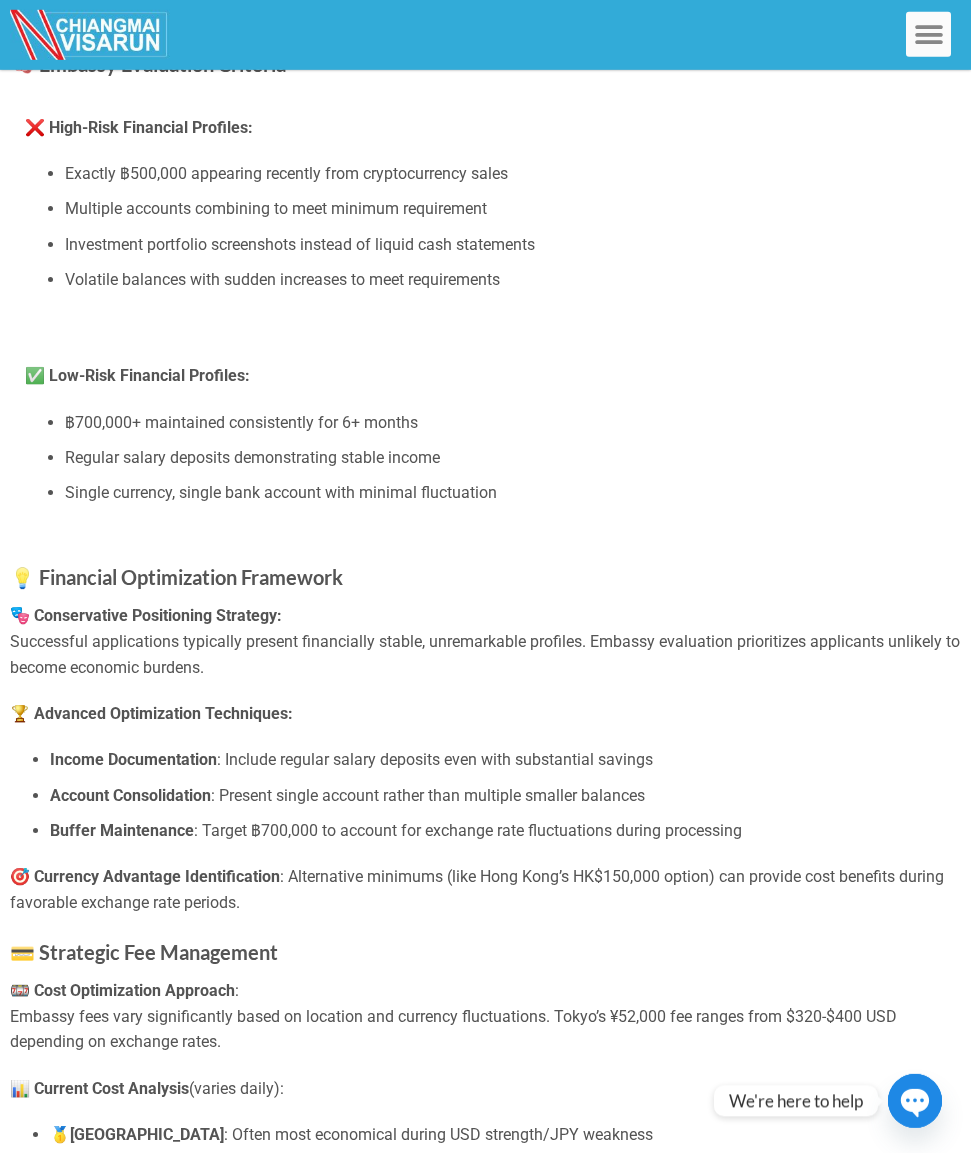 scroll, scrollTop: 5244, scrollLeft: 0, axis: vertical 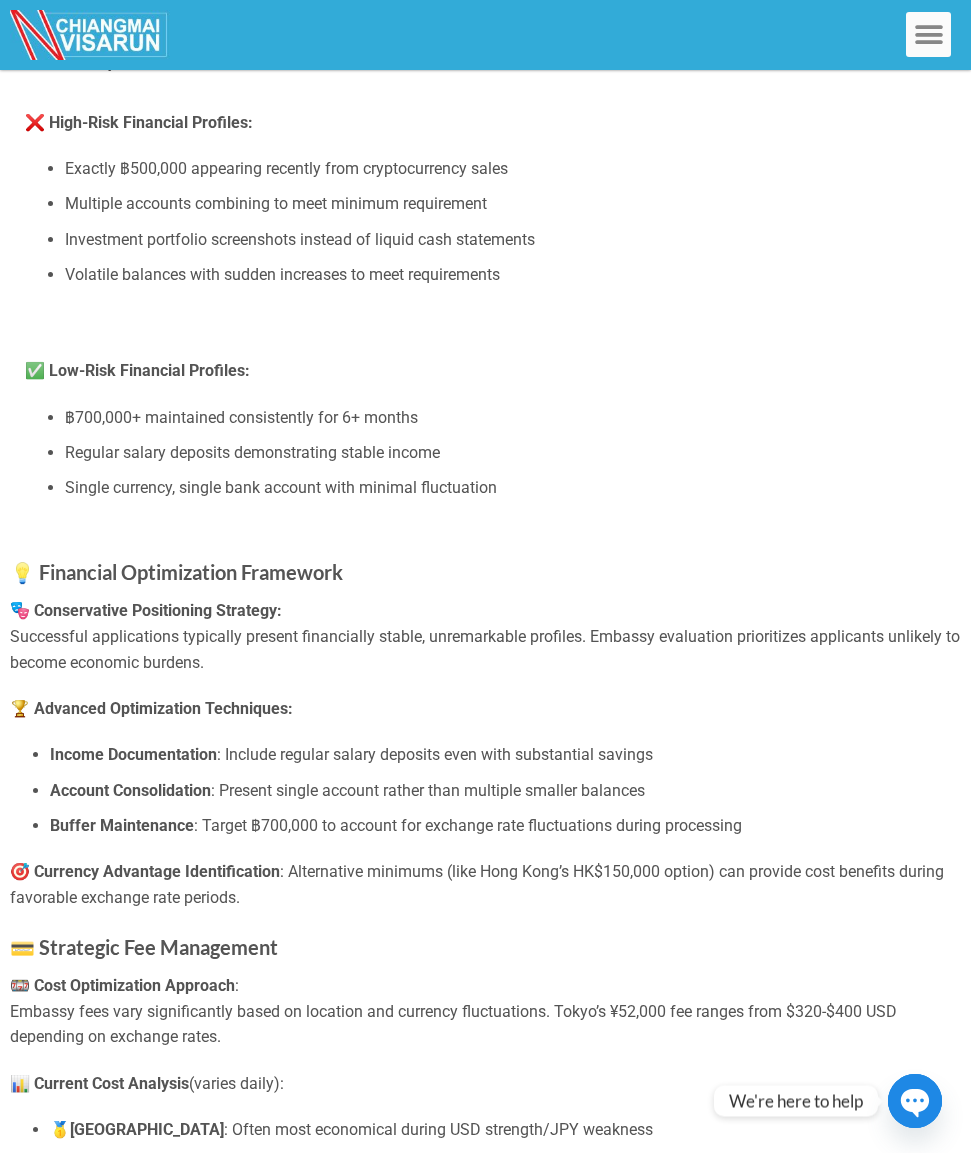 drag, startPoint x: 55, startPoint y: 449, endPoint x: 245, endPoint y: 425, distance: 191.5098 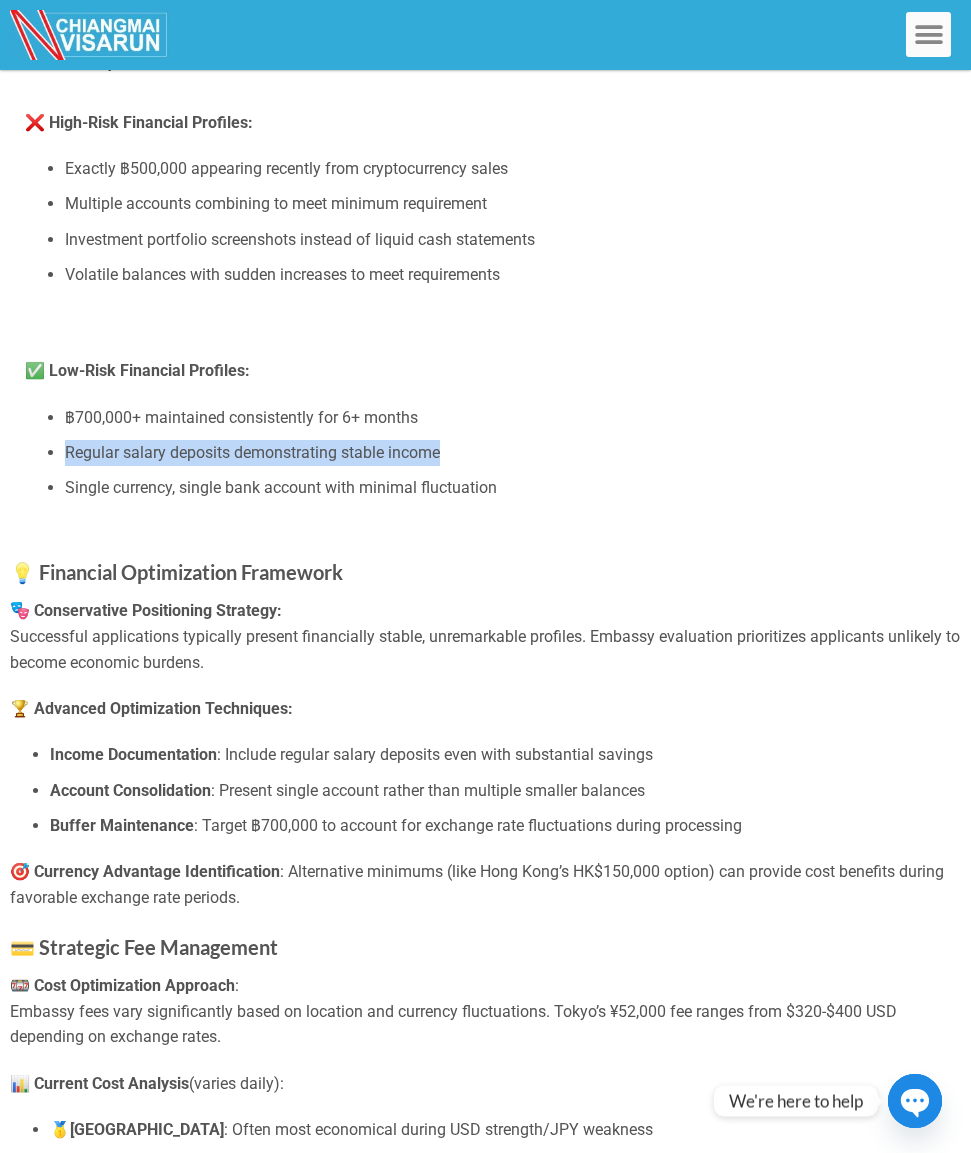 drag, startPoint x: 427, startPoint y: 478, endPoint x: 62, endPoint y: 482, distance: 365.0219 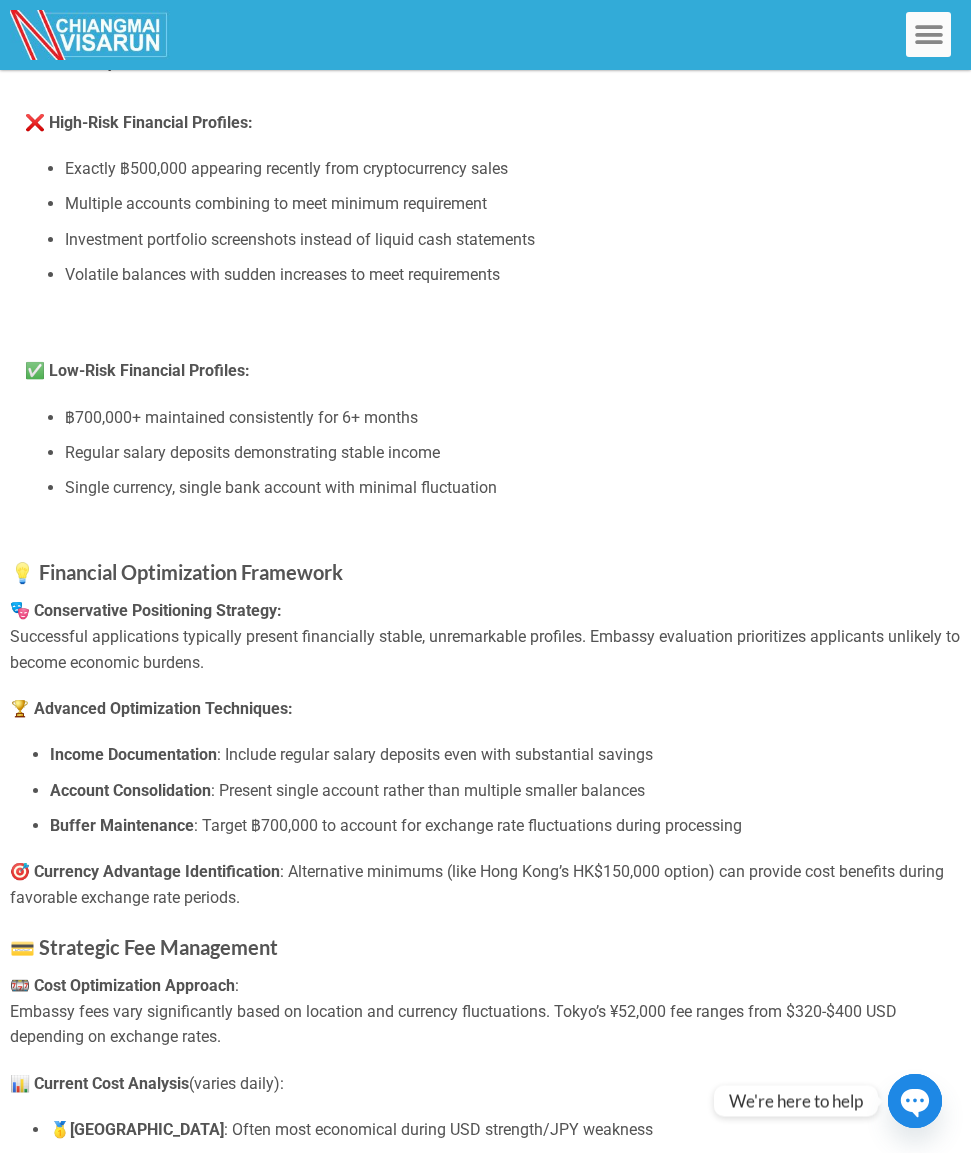 click on "Single currency, single bank account with minimal fluctuation" at bounding box center (505, 488) 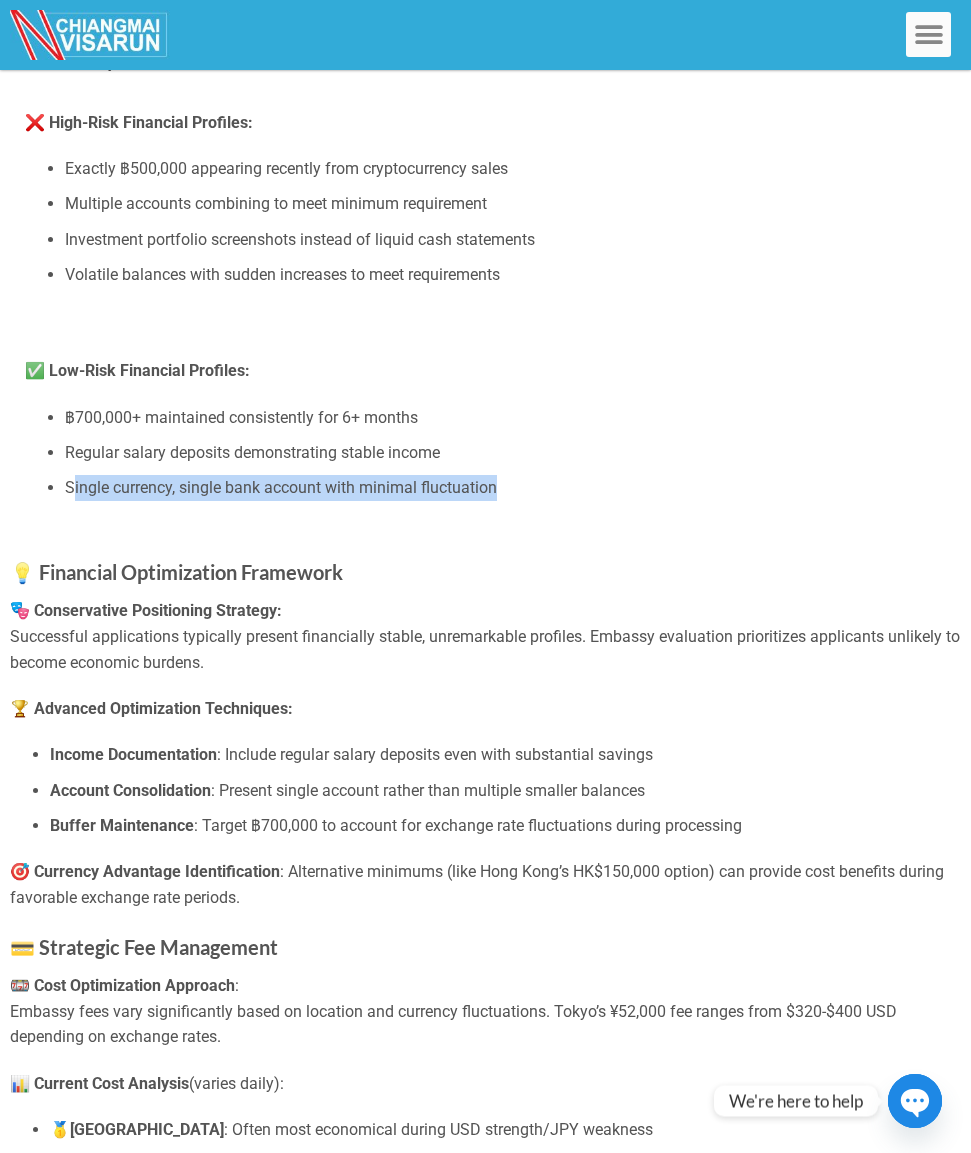 drag, startPoint x: 512, startPoint y: 517, endPoint x: 78, endPoint y: 514, distance: 434.01038 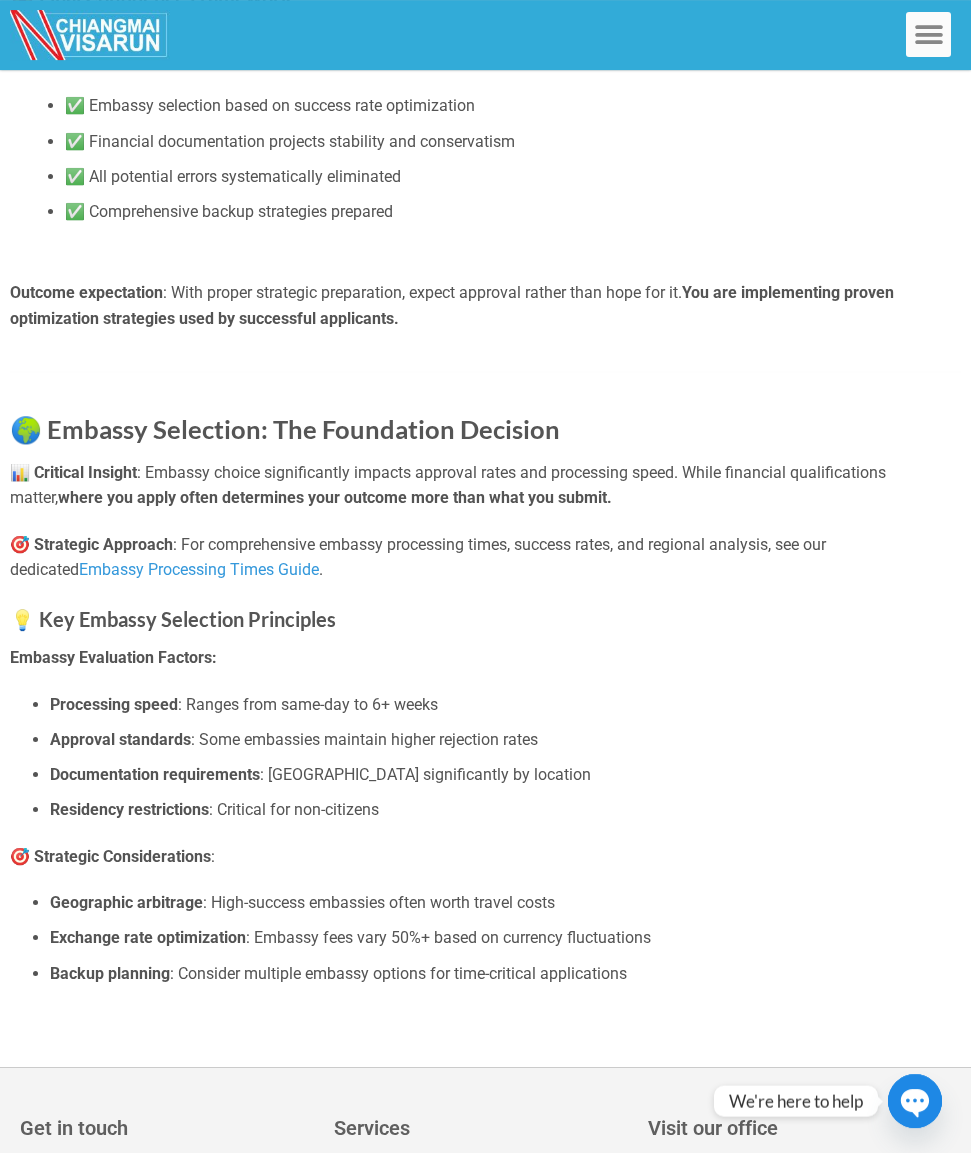 scroll, scrollTop: 10212, scrollLeft: 0, axis: vertical 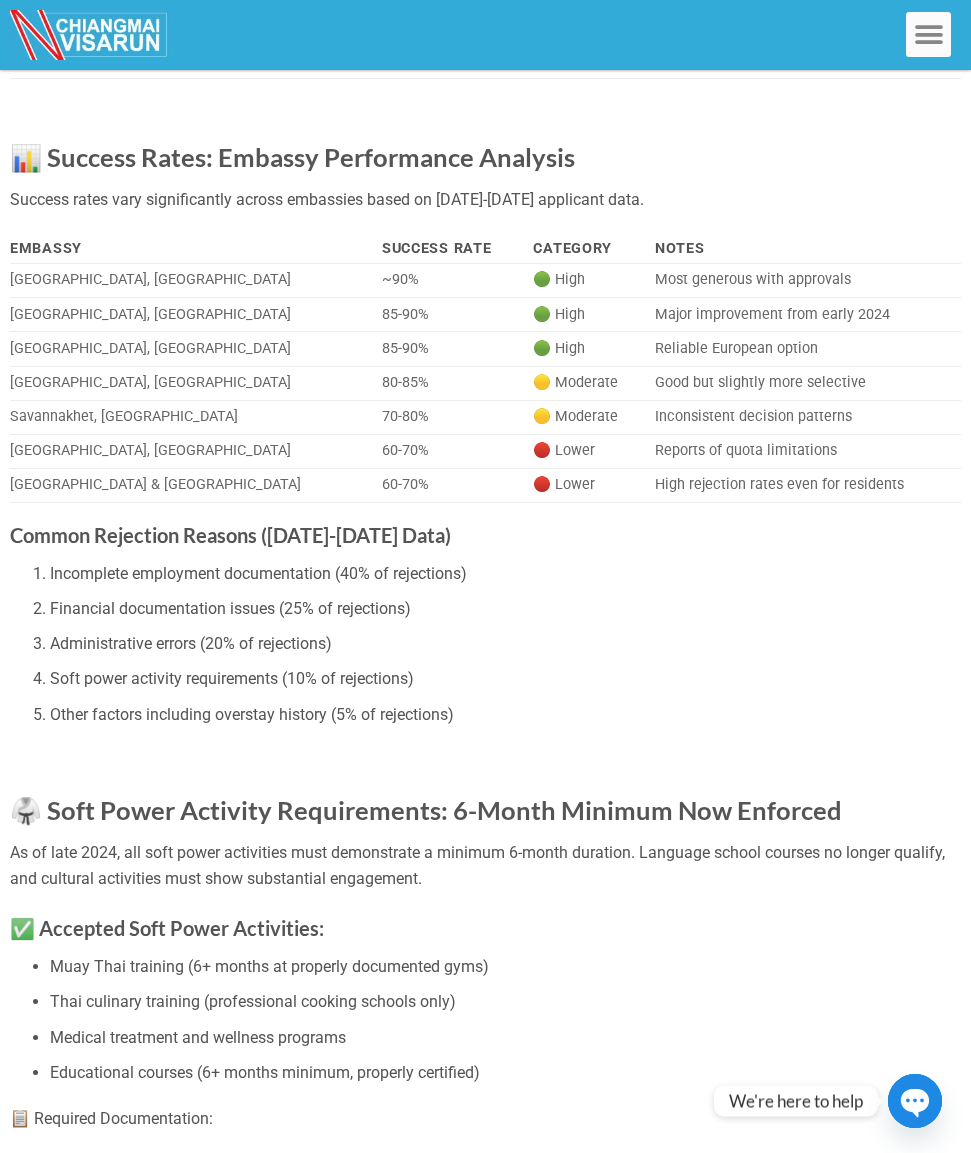 drag, startPoint x: 34, startPoint y: 439, endPoint x: 321, endPoint y: 471, distance: 288.77847 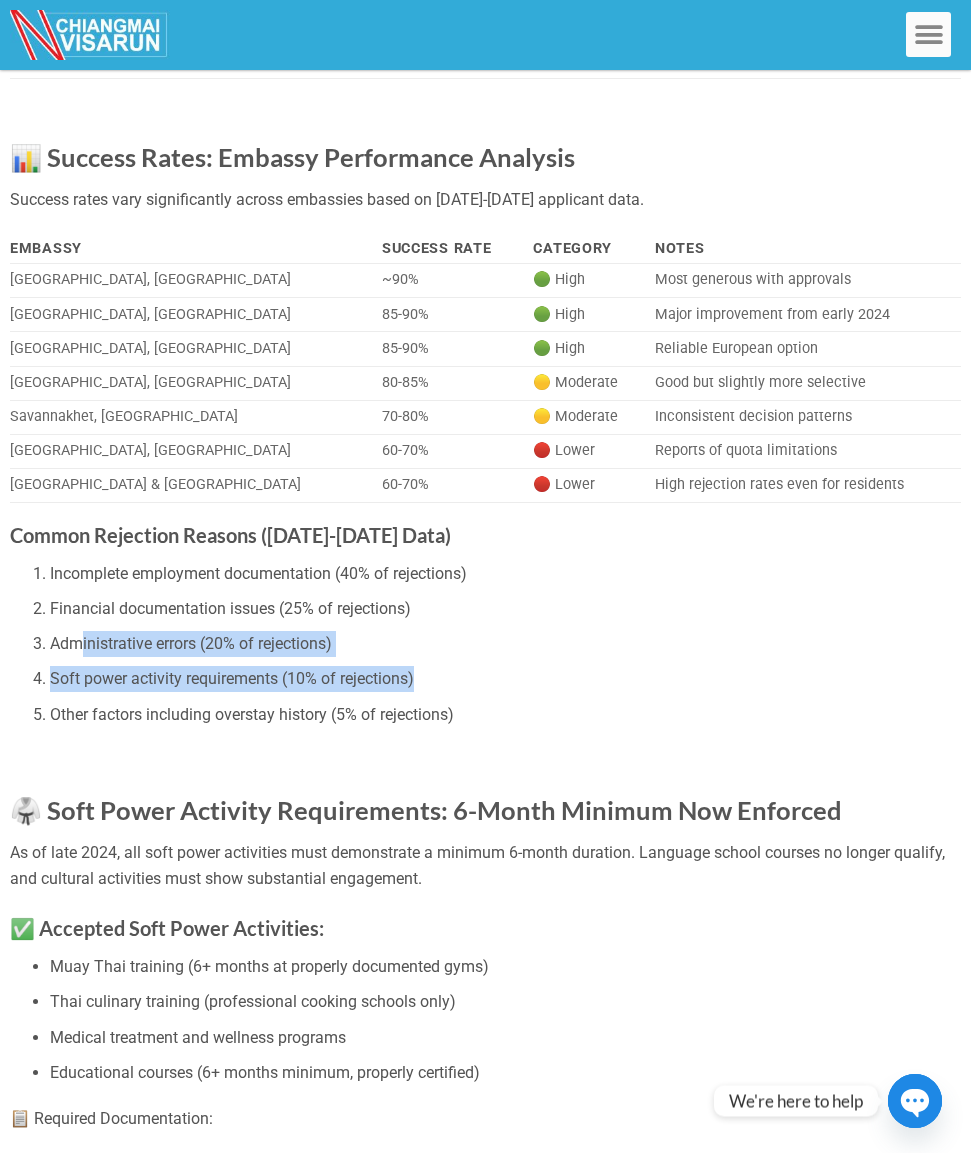 drag, startPoint x: 83, startPoint y: 479, endPoint x: 445, endPoint y: 533, distance: 366.00546 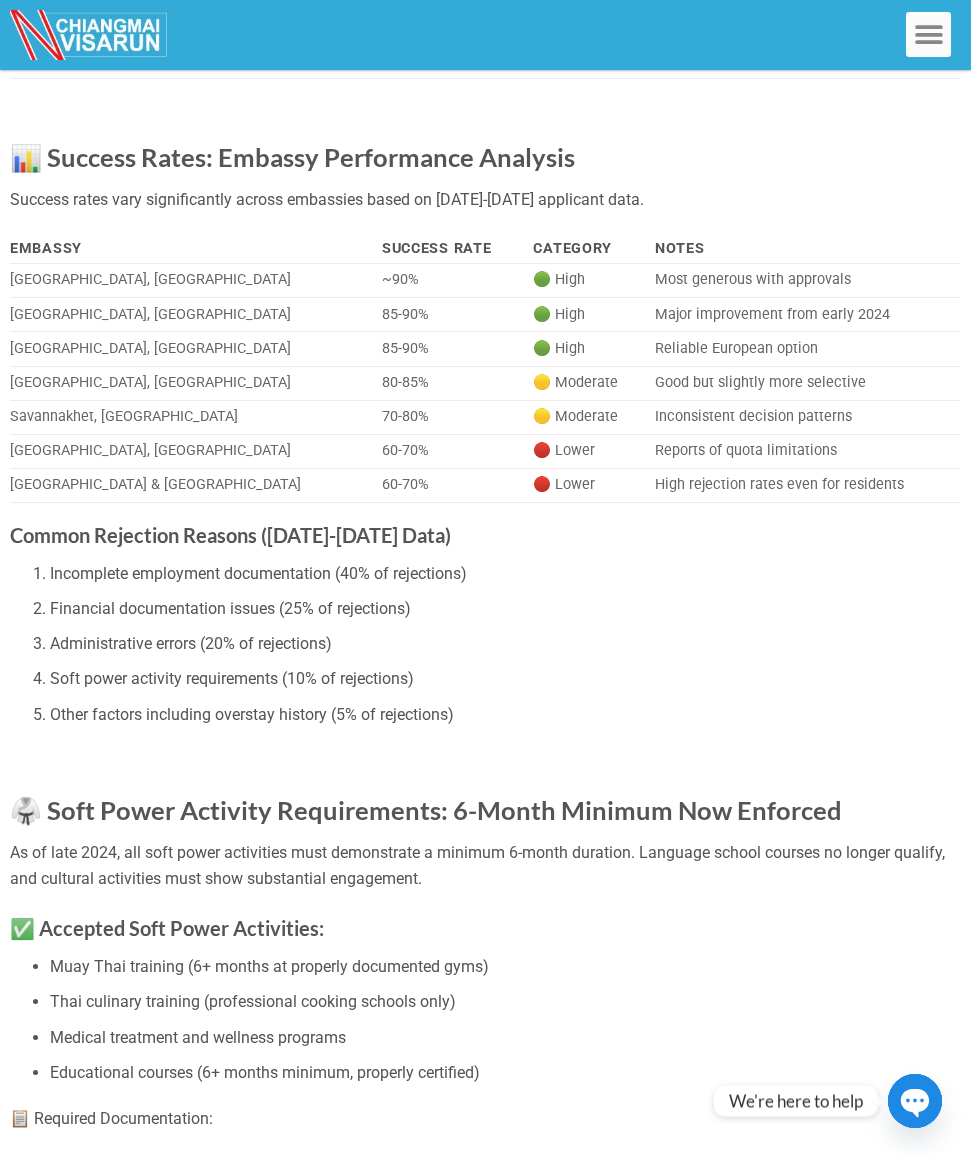 click on "Other factors including overstay history (5% of rejections)" at bounding box center (505, 715) 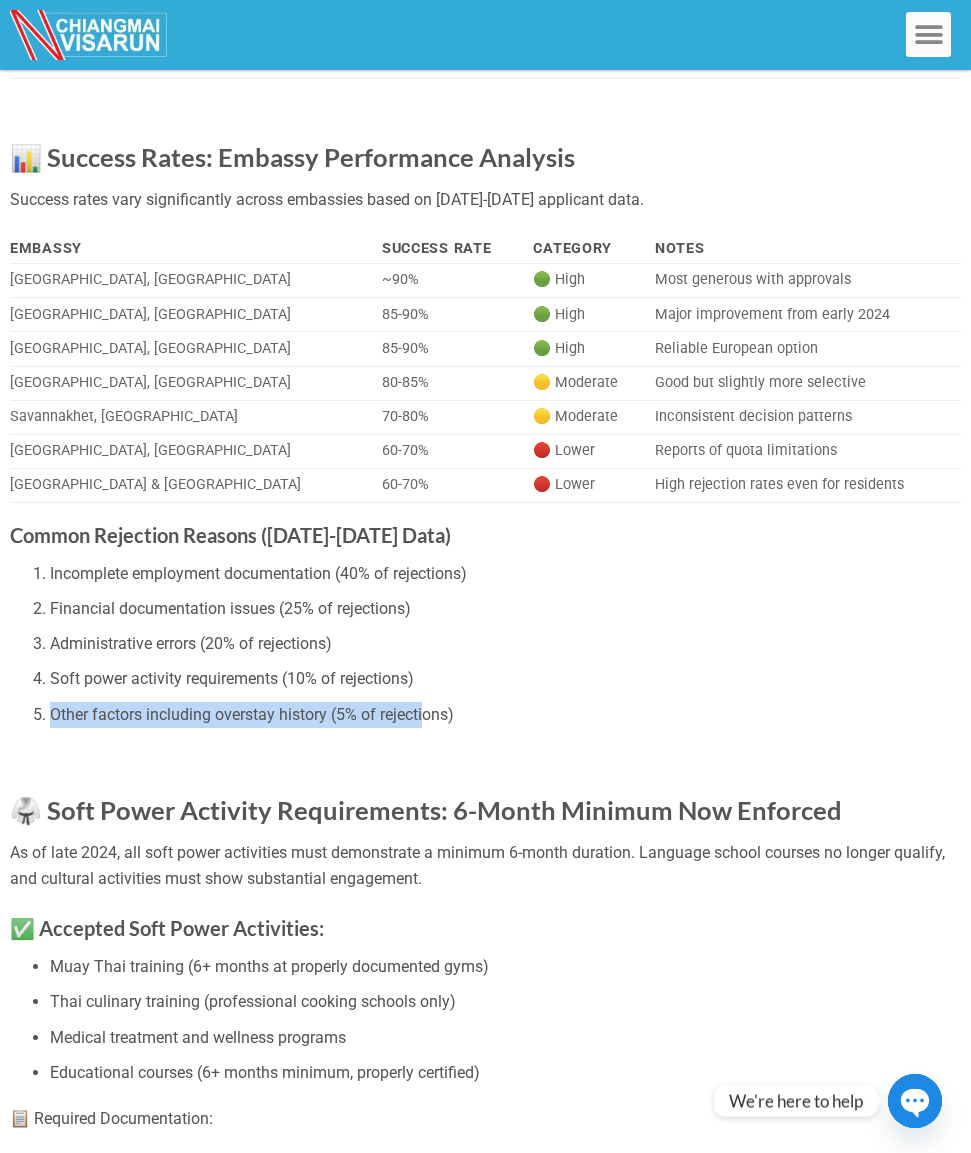 drag, startPoint x: 54, startPoint y: 544, endPoint x: 446, endPoint y: 539, distance: 392.0319 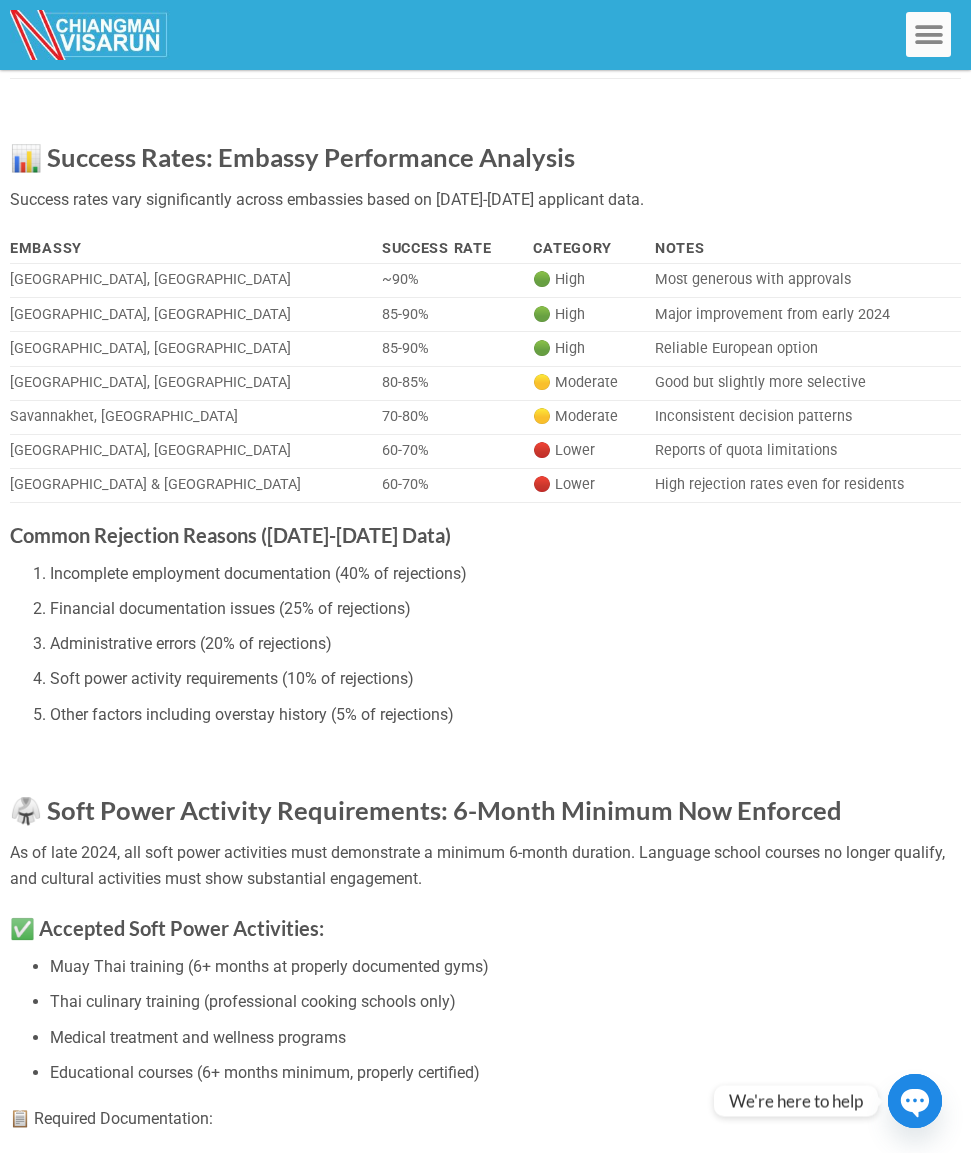 click on "Incomplete employment documentation (40% of rejections)" at bounding box center (505, 574) 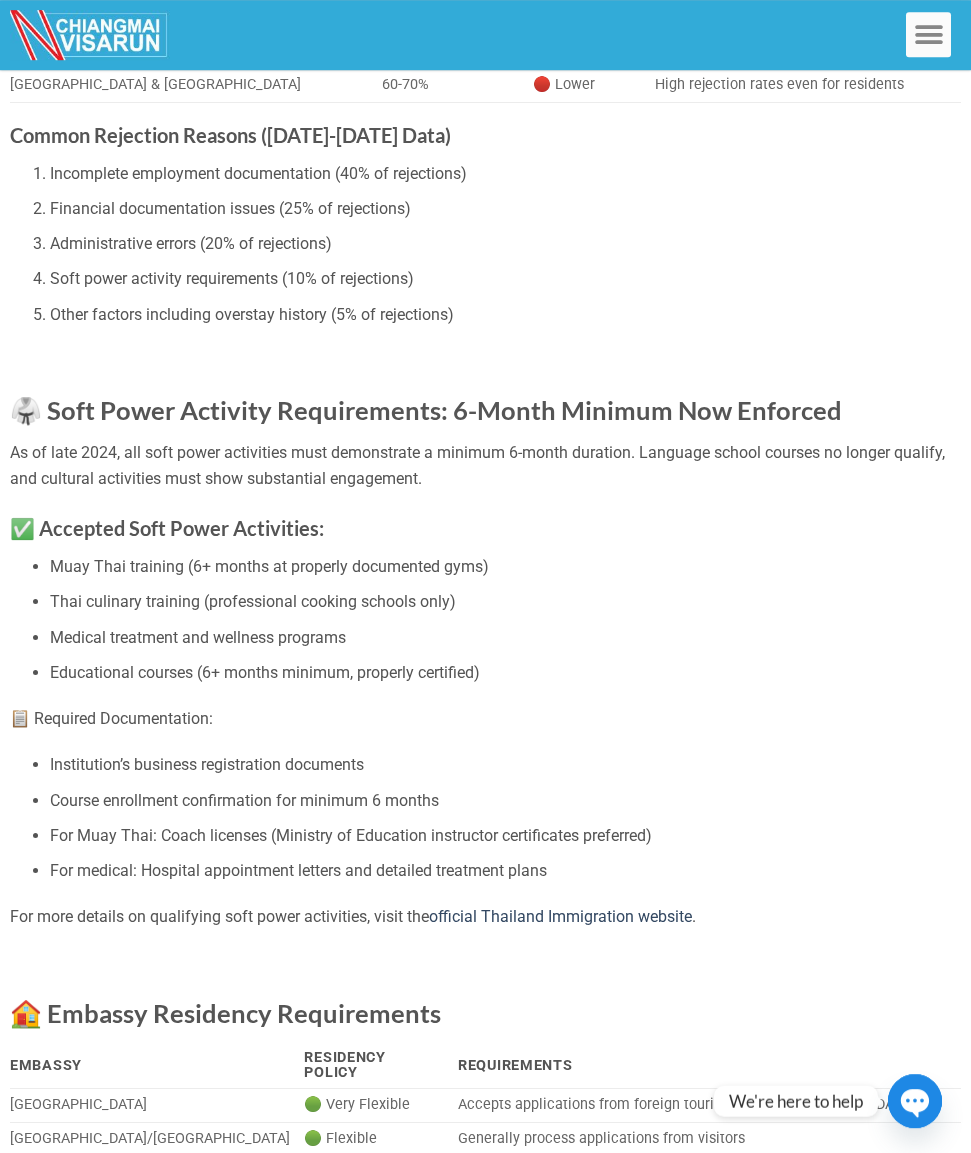 scroll, scrollTop: 2484, scrollLeft: 0, axis: vertical 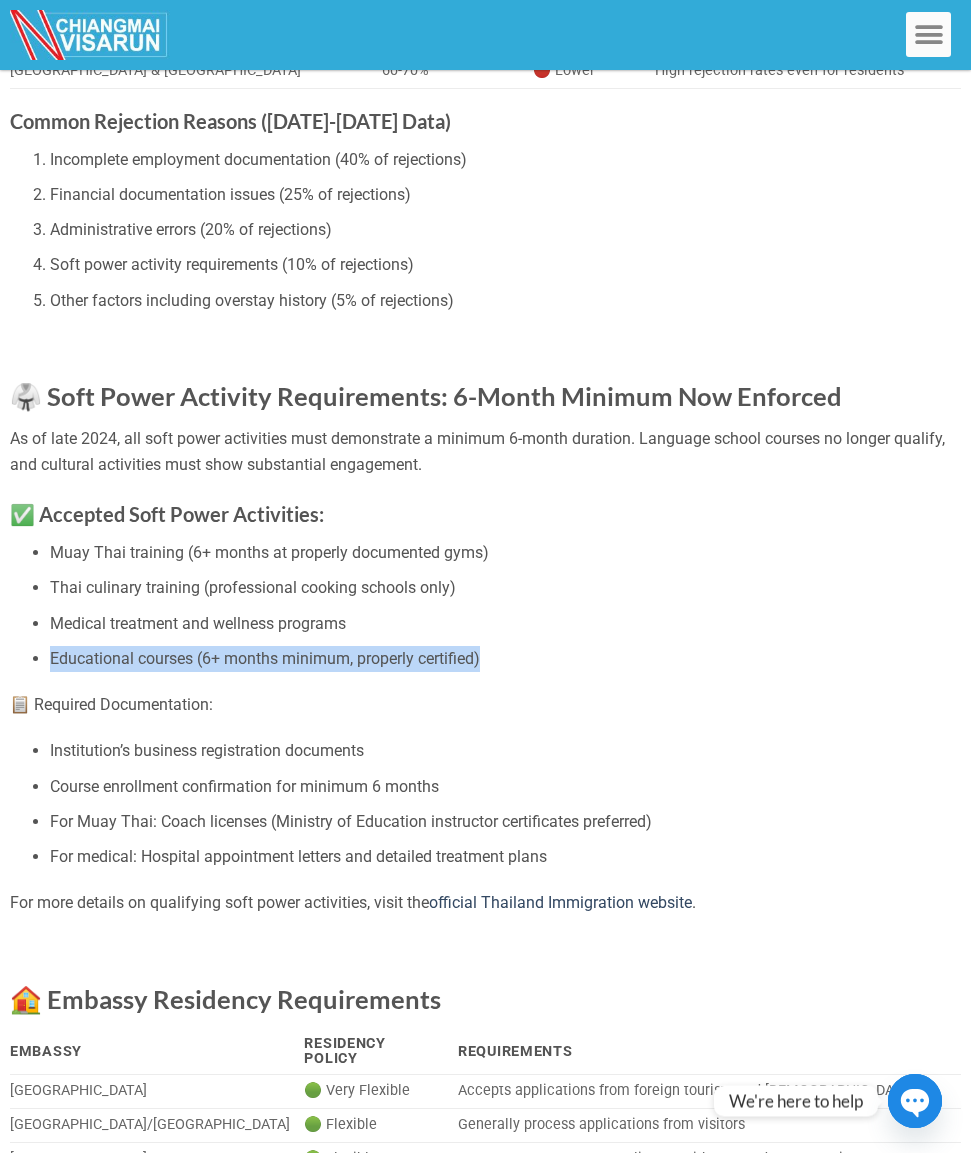 drag, startPoint x: 52, startPoint y: 502, endPoint x: 492, endPoint y: 486, distance: 440.2908 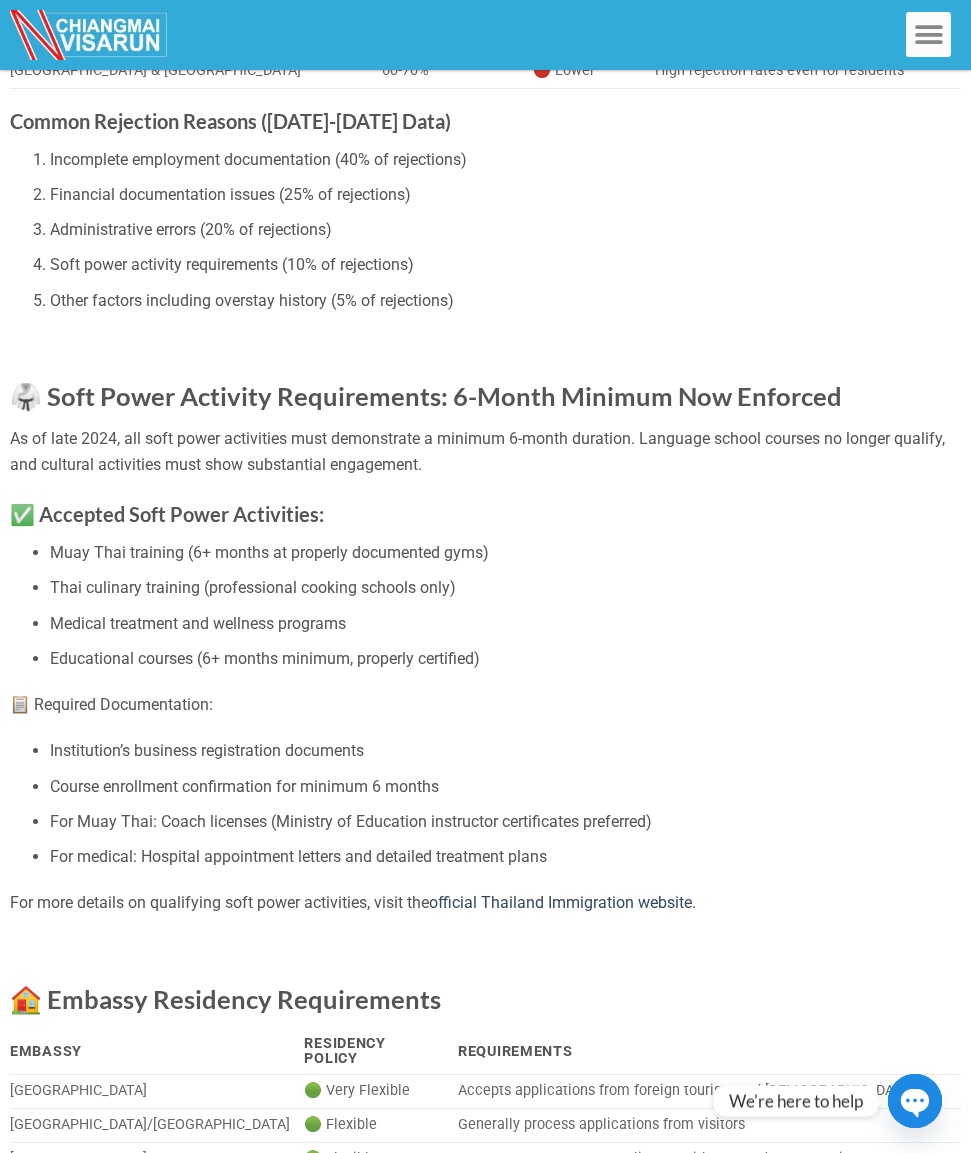 click on "✅ Accepted Soft Power Activities:" at bounding box center [485, 514] 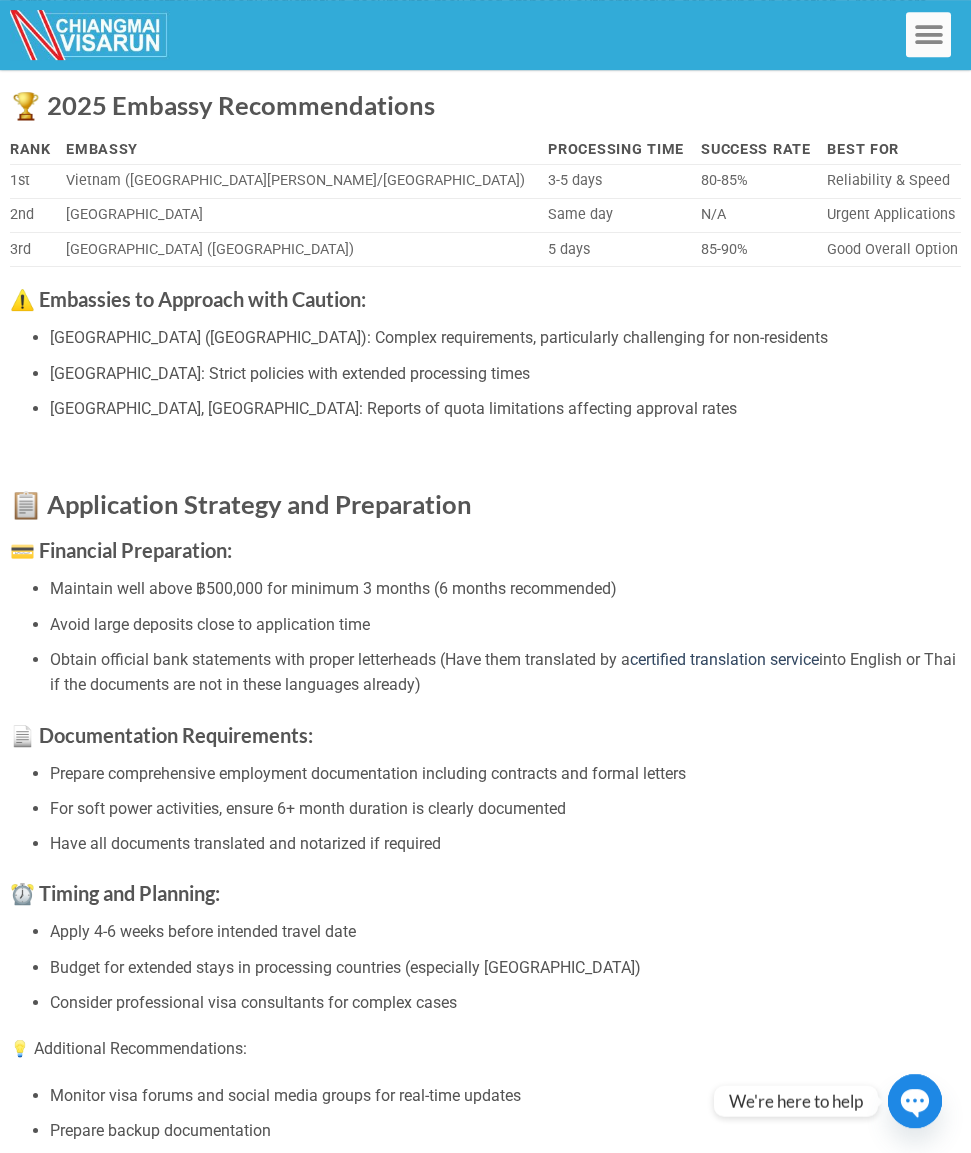 scroll, scrollTop: 4554, scrollLeft: 0, axis: vertical 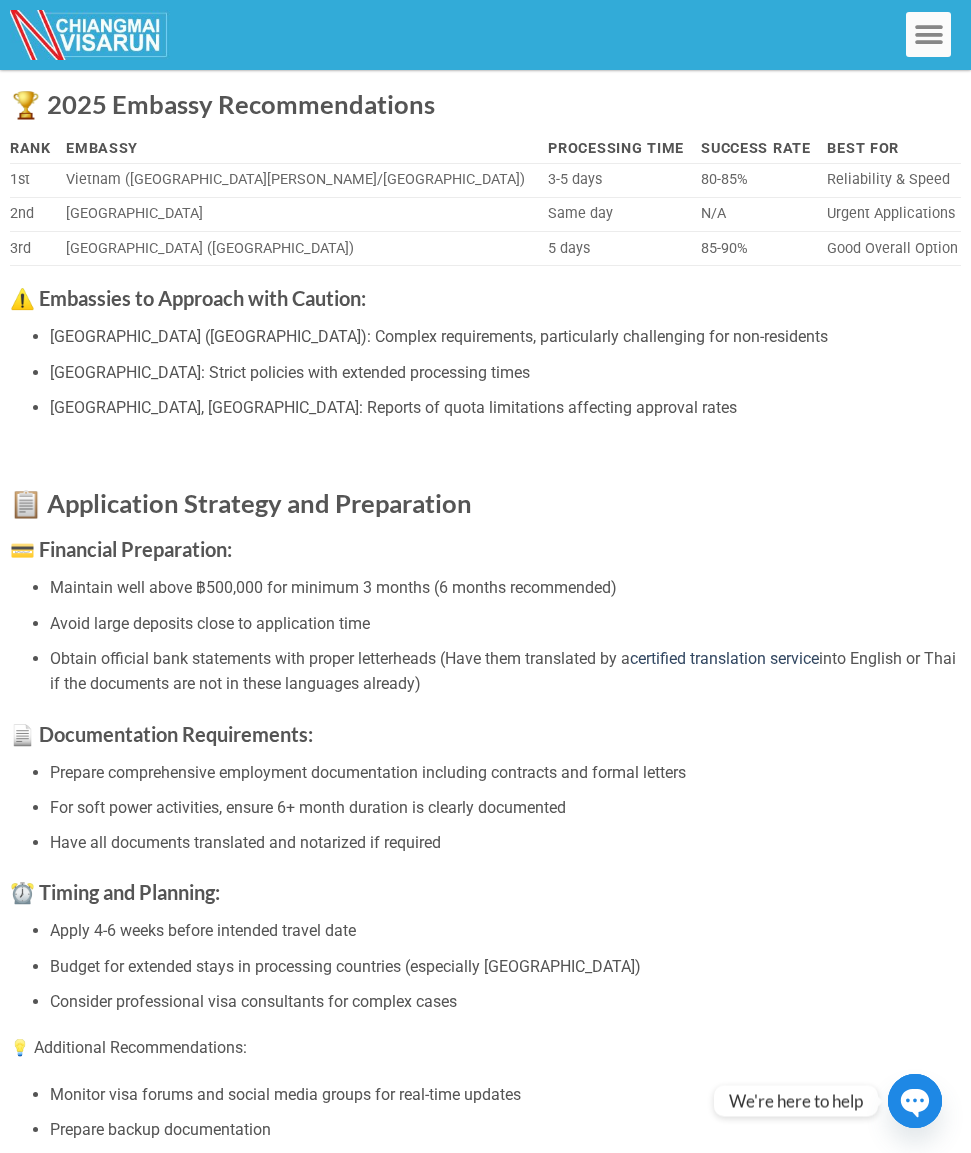 drag, startPoint x: 44, startPoint y: 474, endPoint x: 253, endPoint y: 478, distance: 209.03827 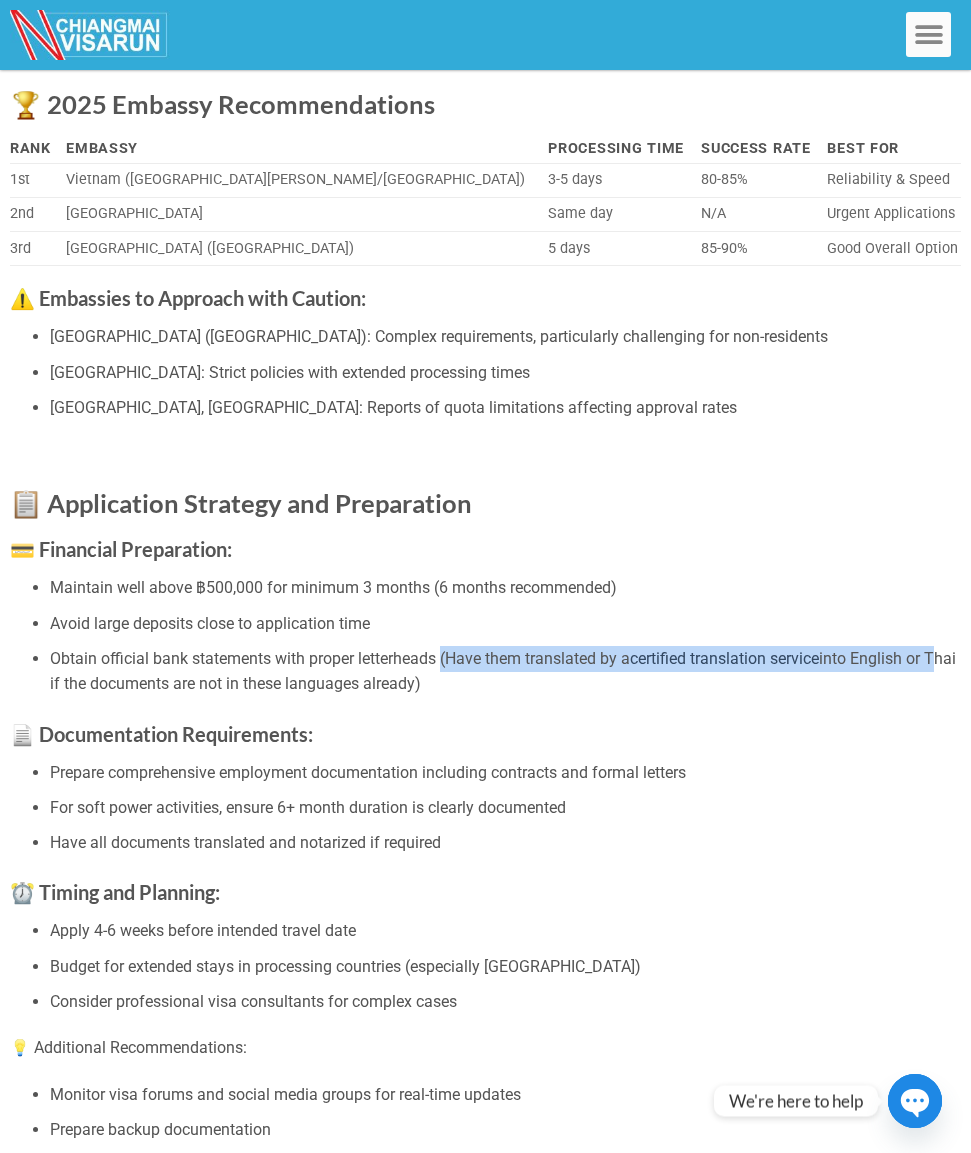 drag, startPoint x: 443, startPoint y: 469, endPoint x: 940, endPoint y: 477, distance: 497.0644 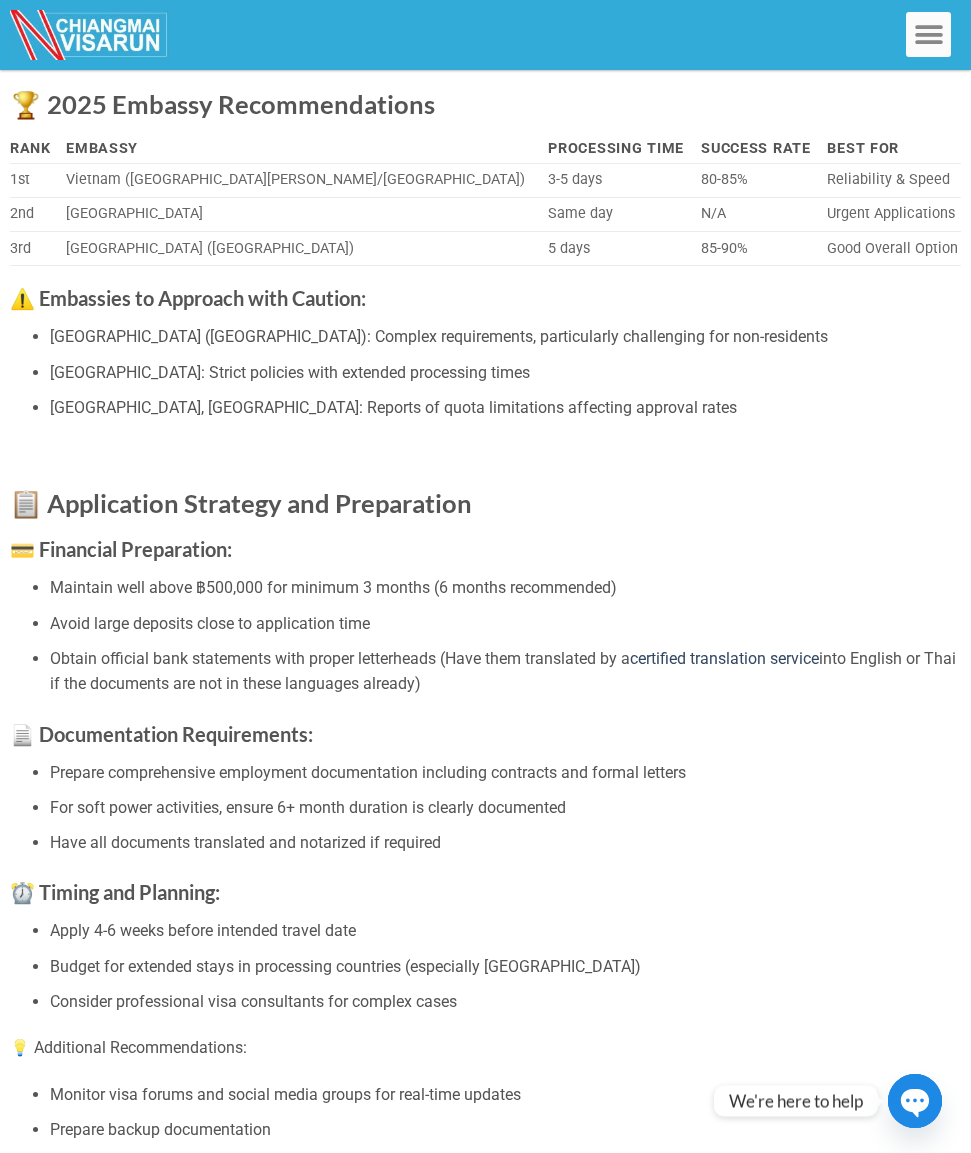 click on "Obtain official bank statements with proper letterheads (Have them translated by a  certified translation service  into English or Thai if the documents are not in these languages already)" at bounding box center (505, 671) 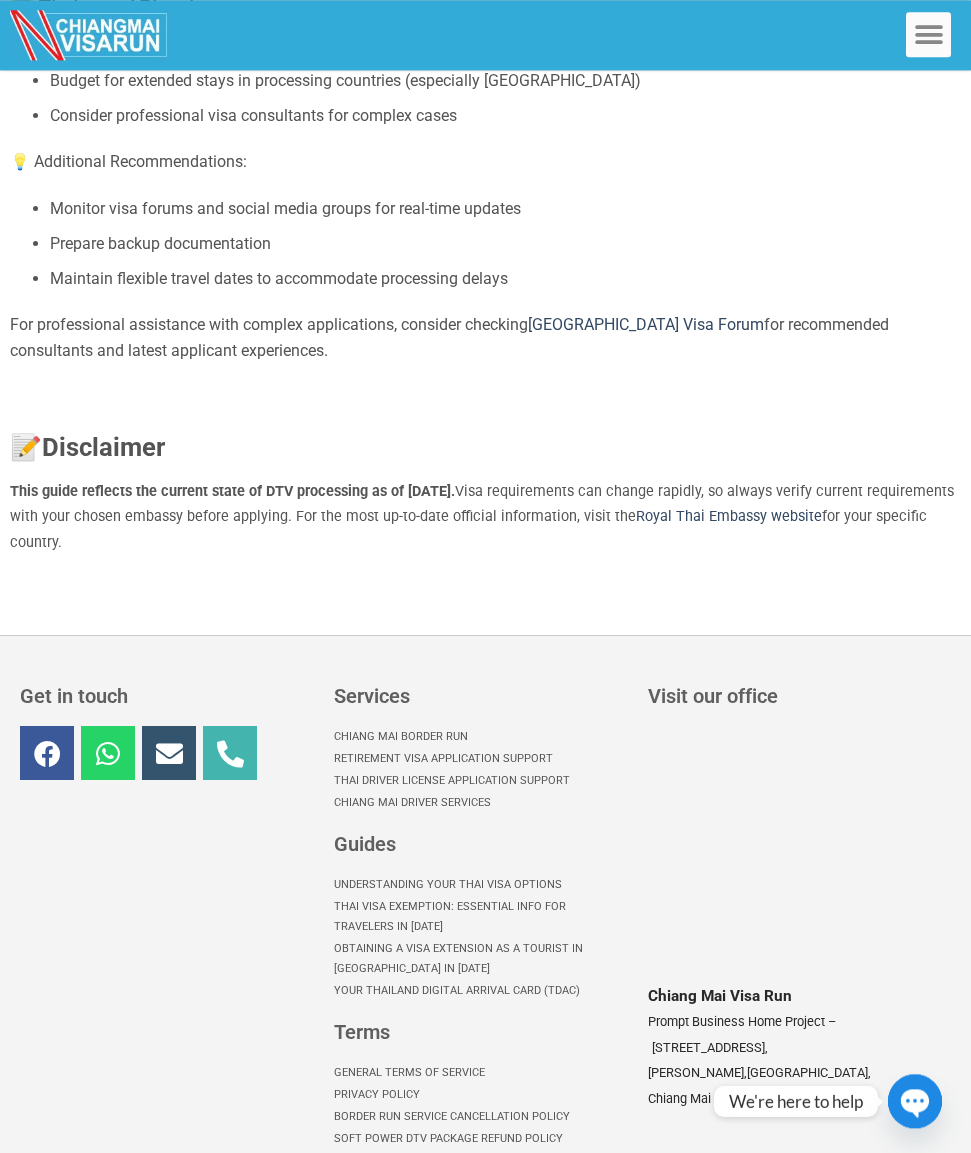 scroll, scrollTop: 4750, scrollLeft: 0, axis: vertical 